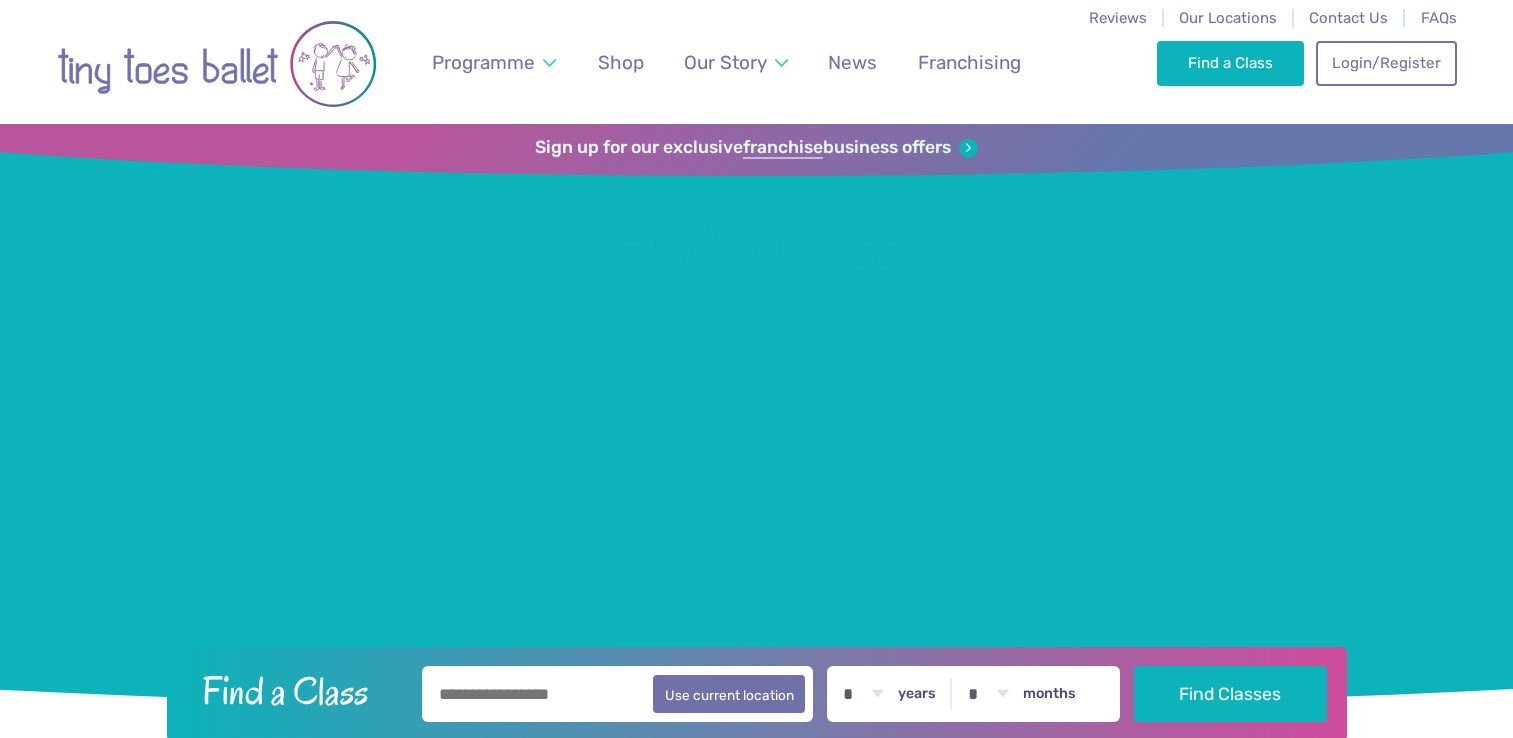 scroll, scrollTop: 0, scrollLeft: 0, axis: both 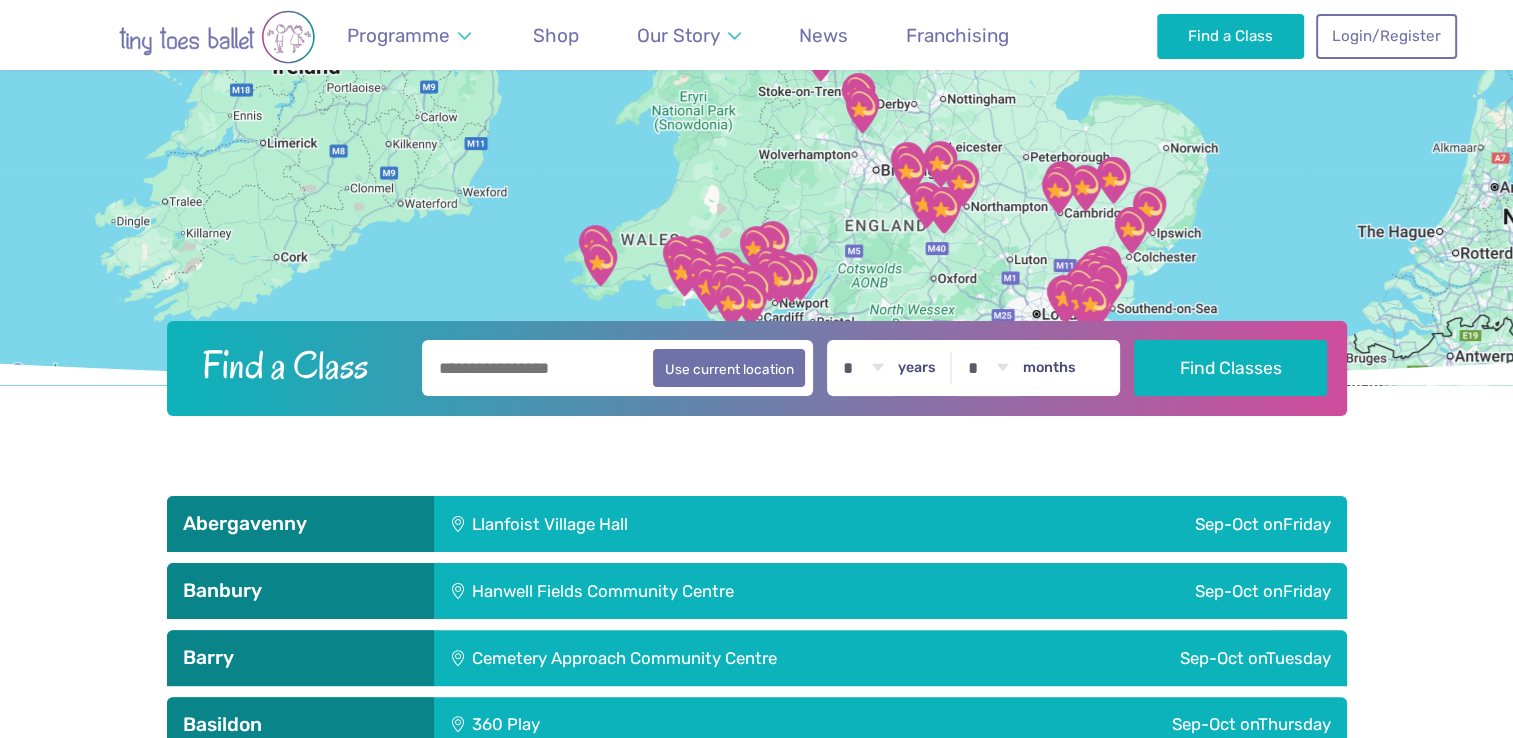 click at bounding box center (618, 368) 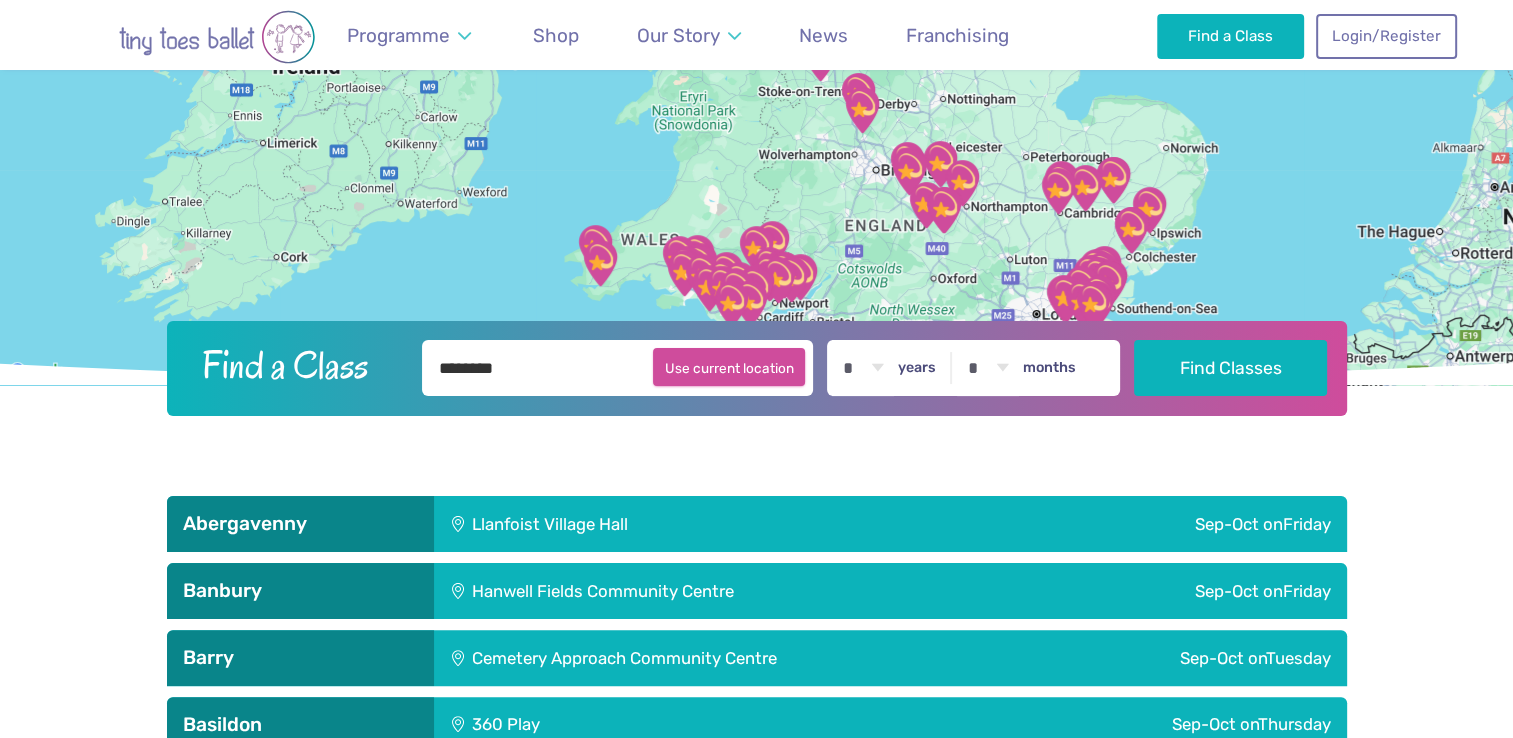 click on "Use current location" at bounding box center (729, 367) 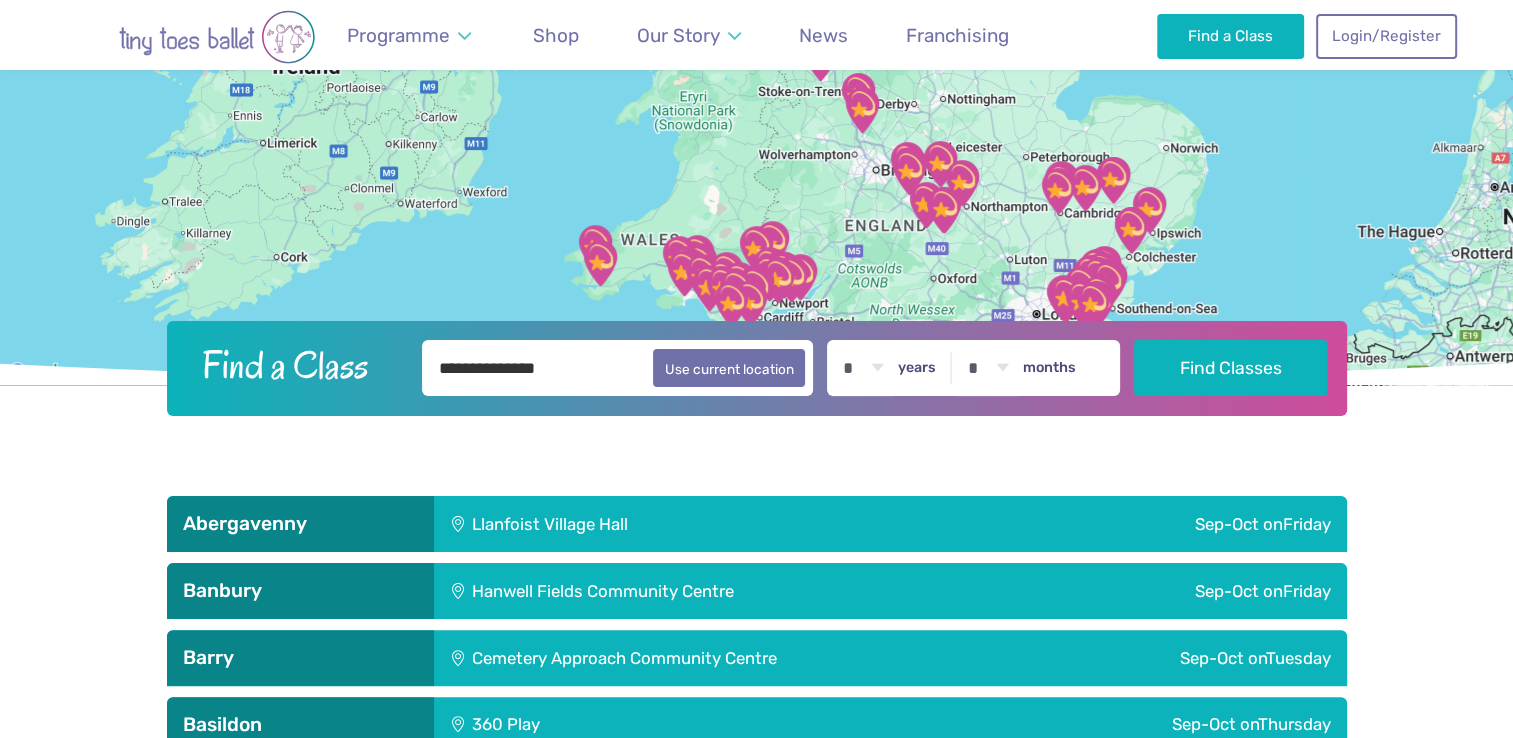click on "**********" at bounding box center [618, 368] 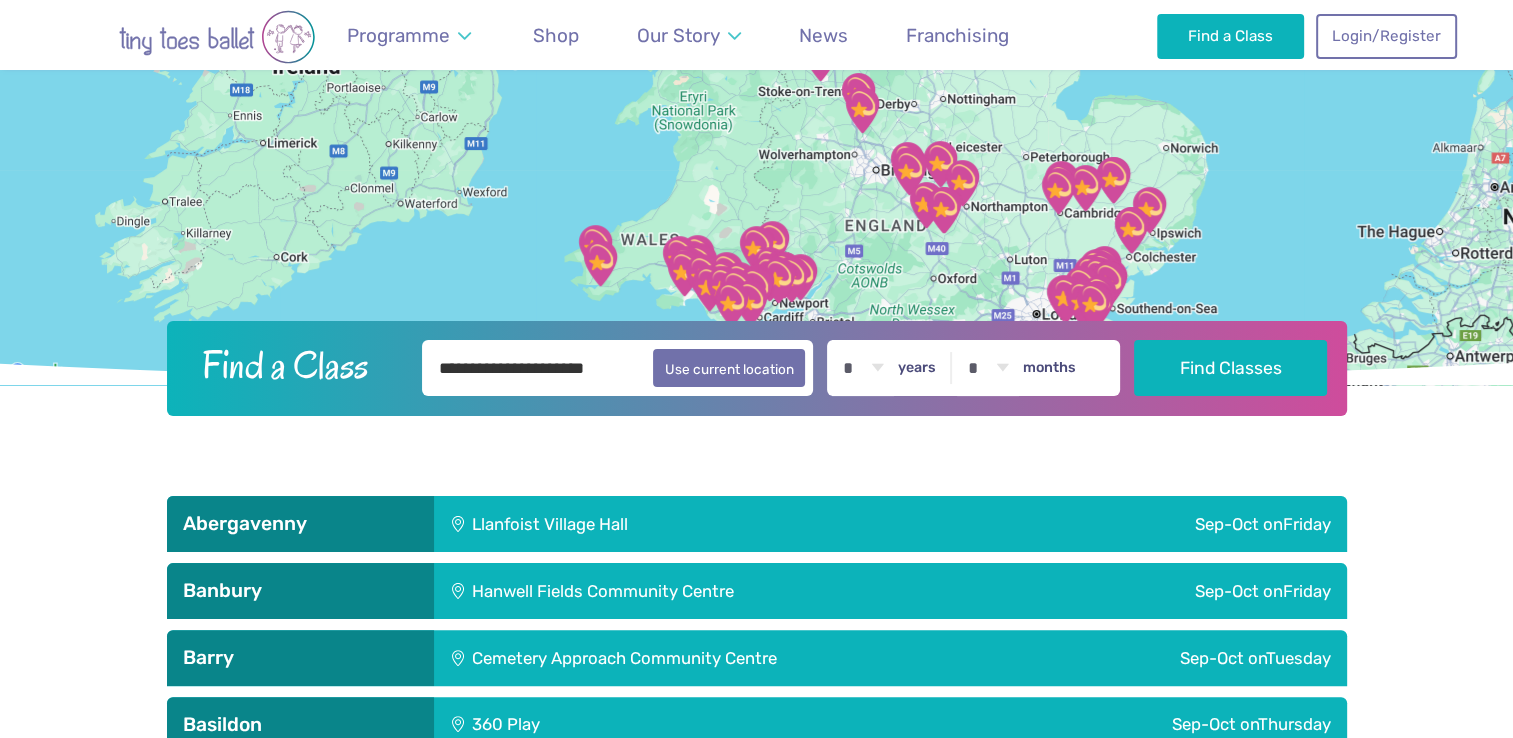 type on "**********" 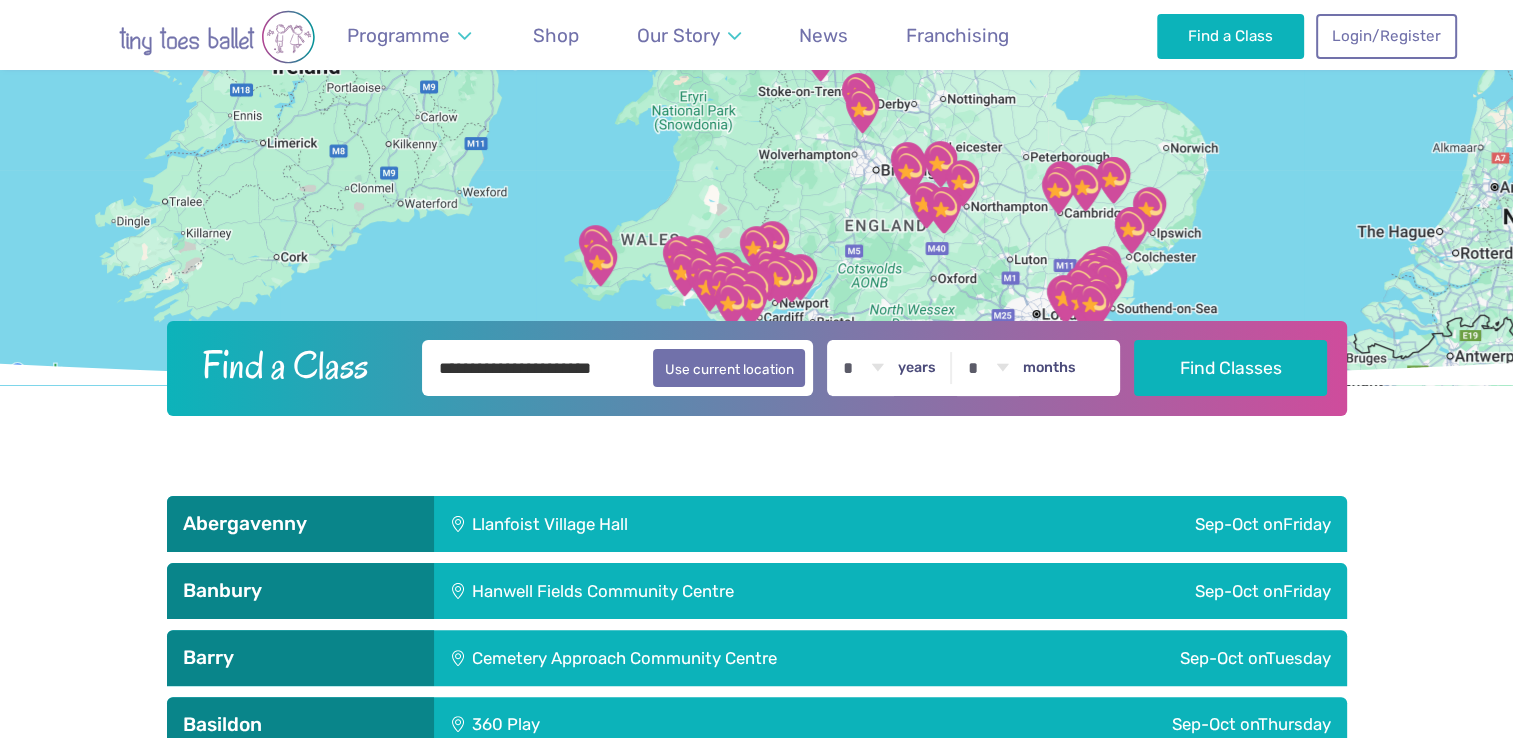 drag, startPoint x: 594, startPoint y: 373, endPoint x: 323, endPoint y: 340, distance: 273.00183 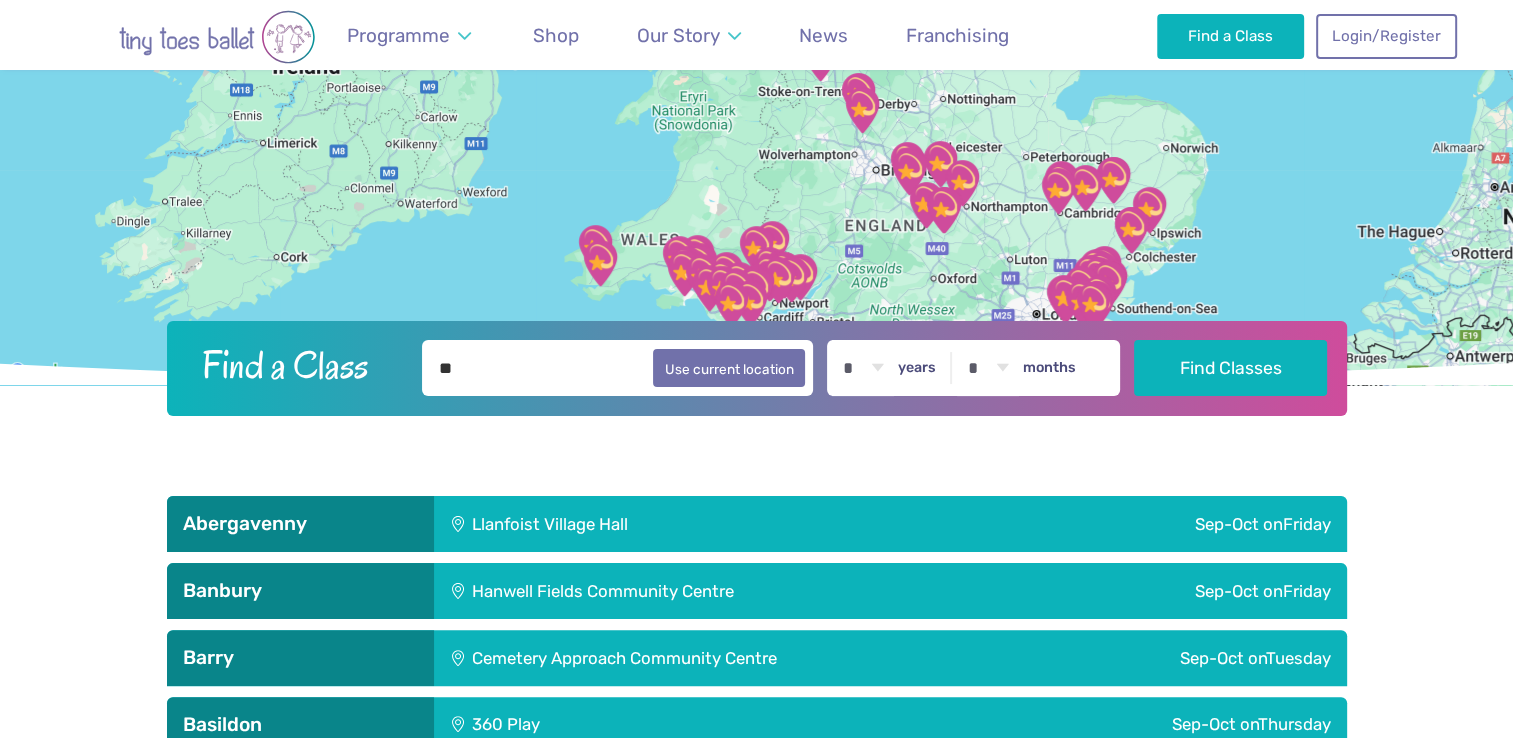 type on "*" 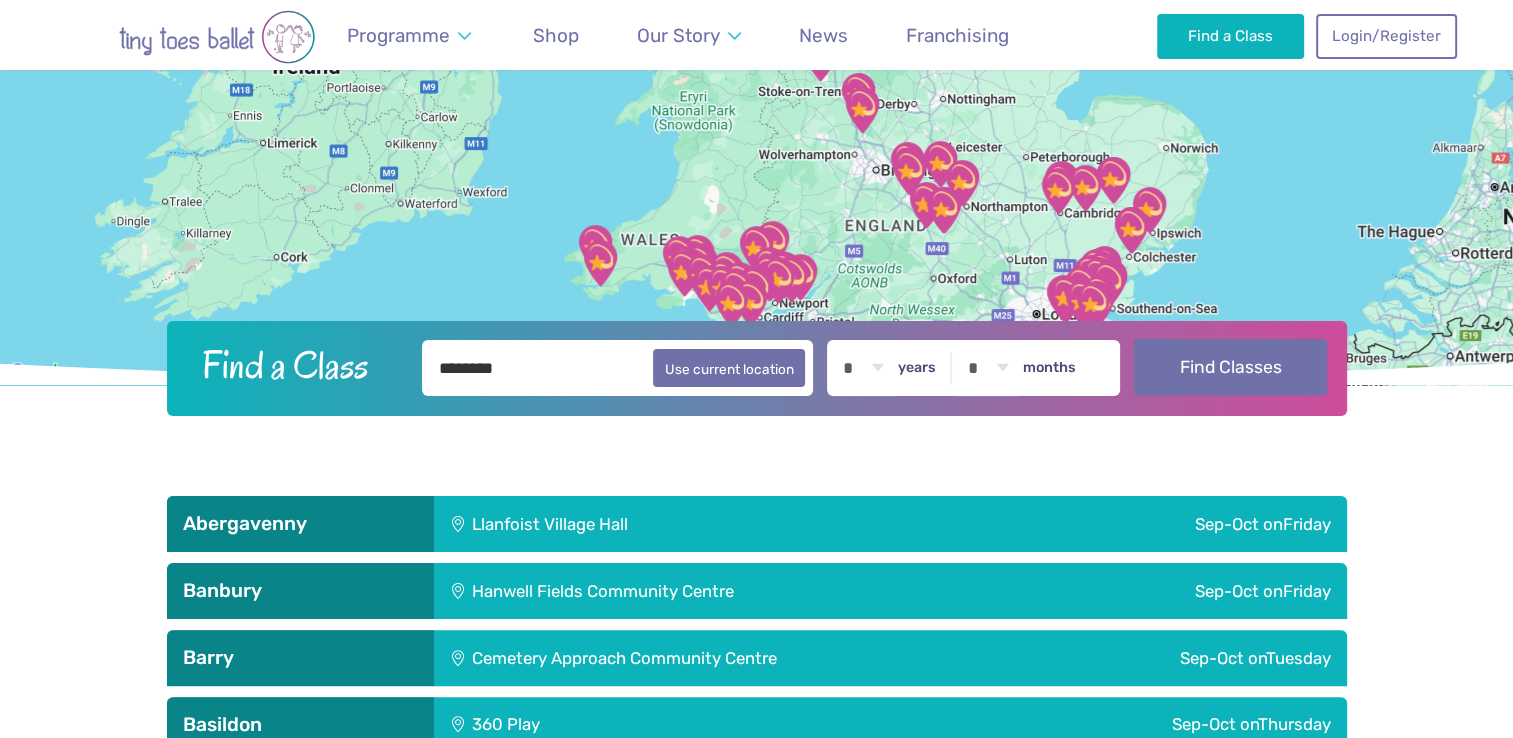 type on "********" 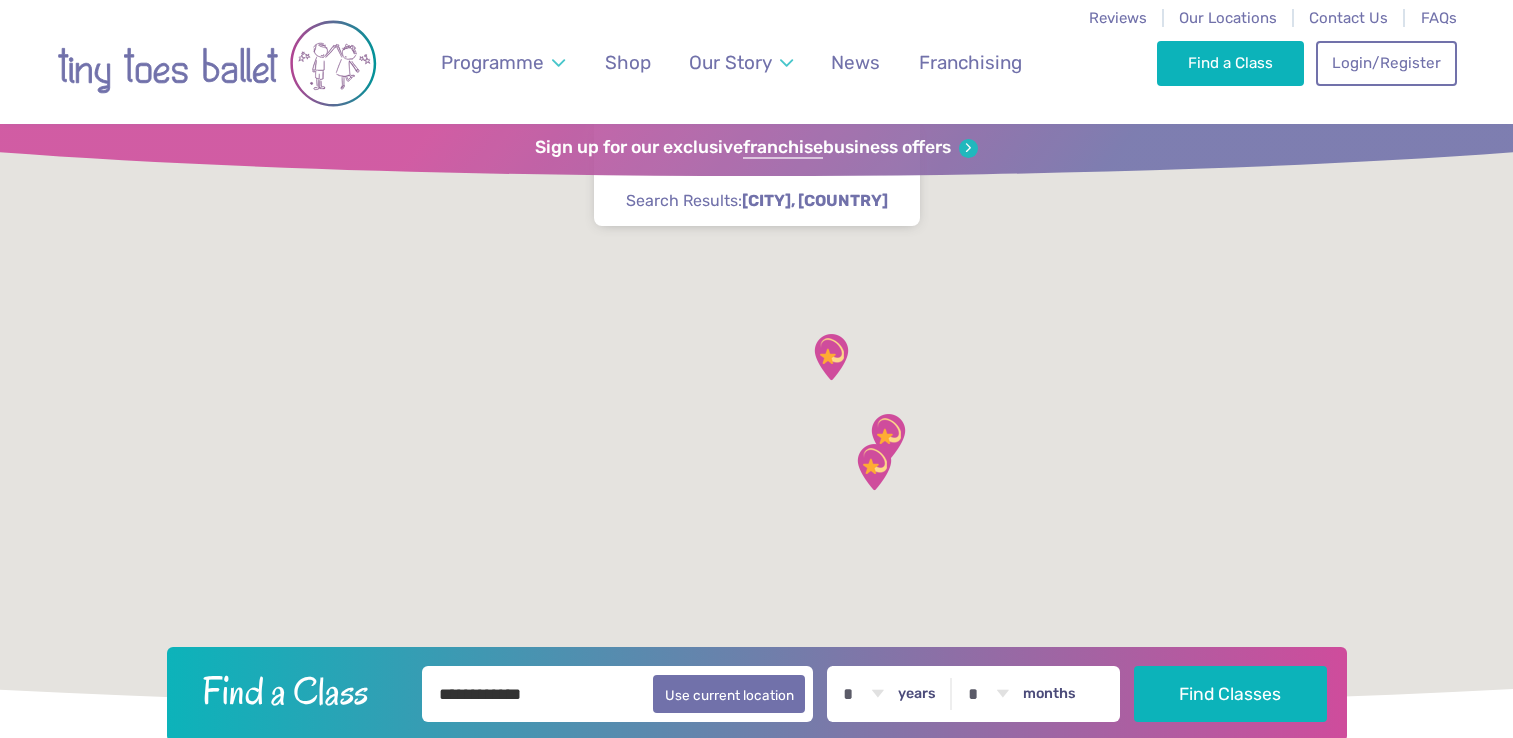 scroll, scrollTop: 0, scrollLeft: 0, axis: both 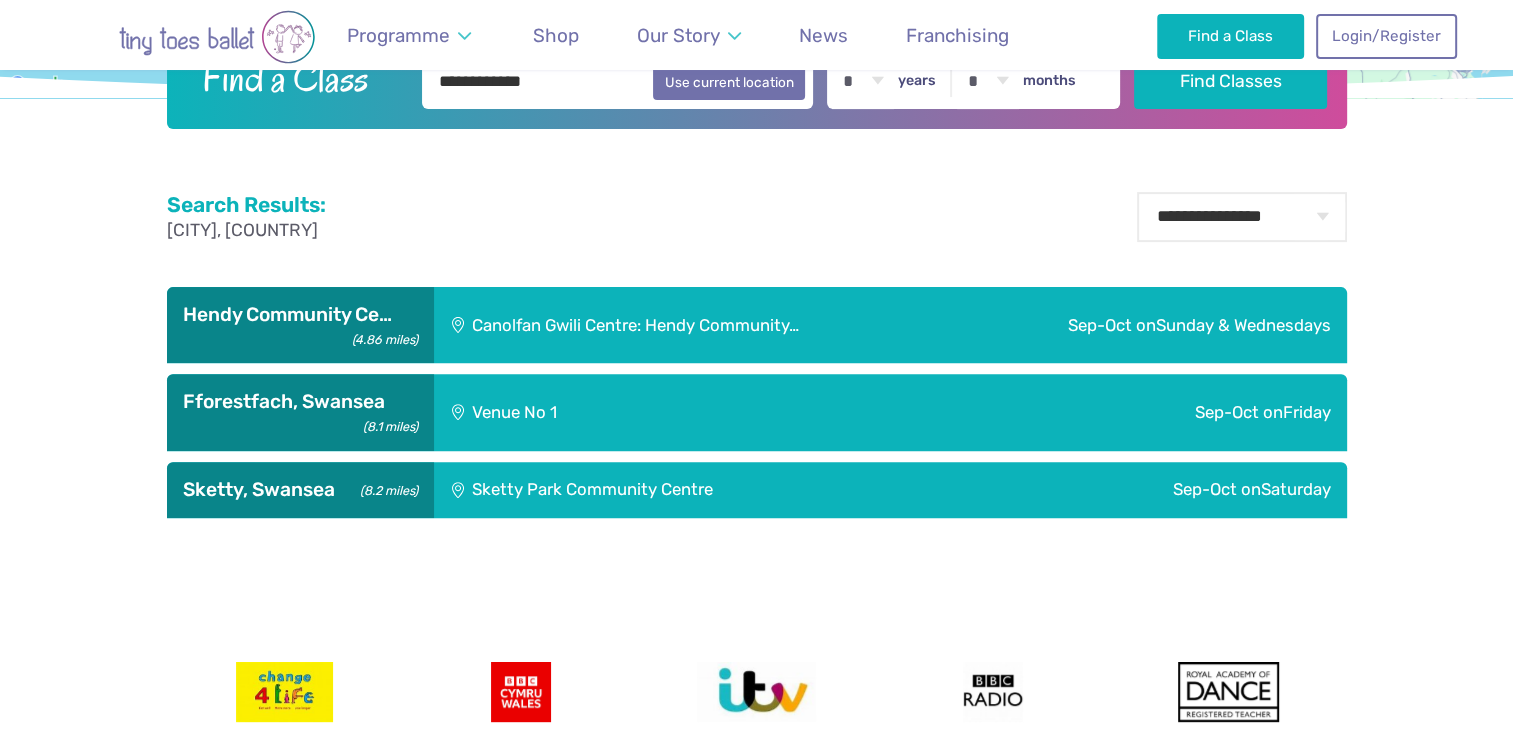 click on "Sketty Park Community Centre" at bounding box center [712, 490] 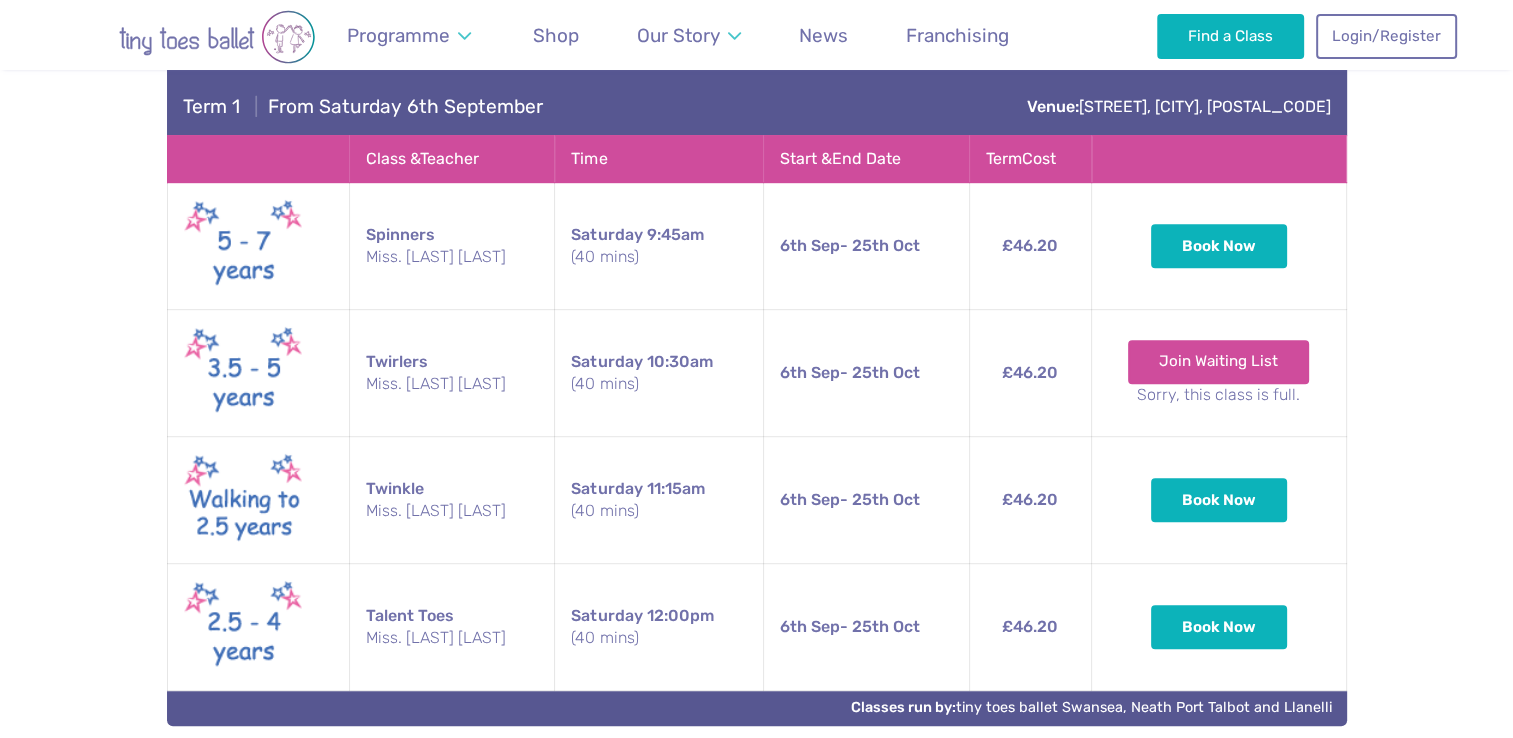 scroll, scrollTop: 1117, scrollLeft: 0, axis: vertical 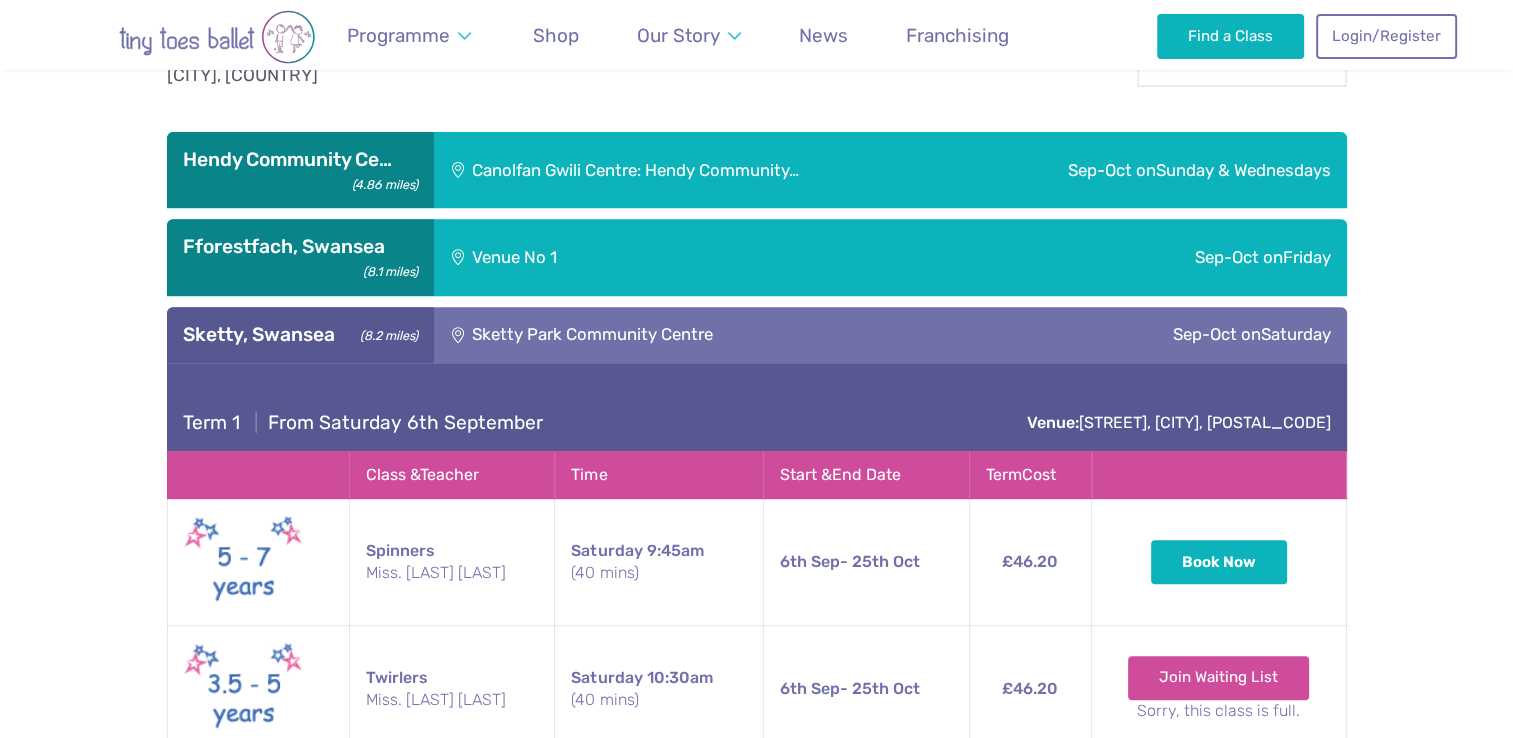 click on "Sep-Oct on  Friday" at bounding box center (1097, 257) 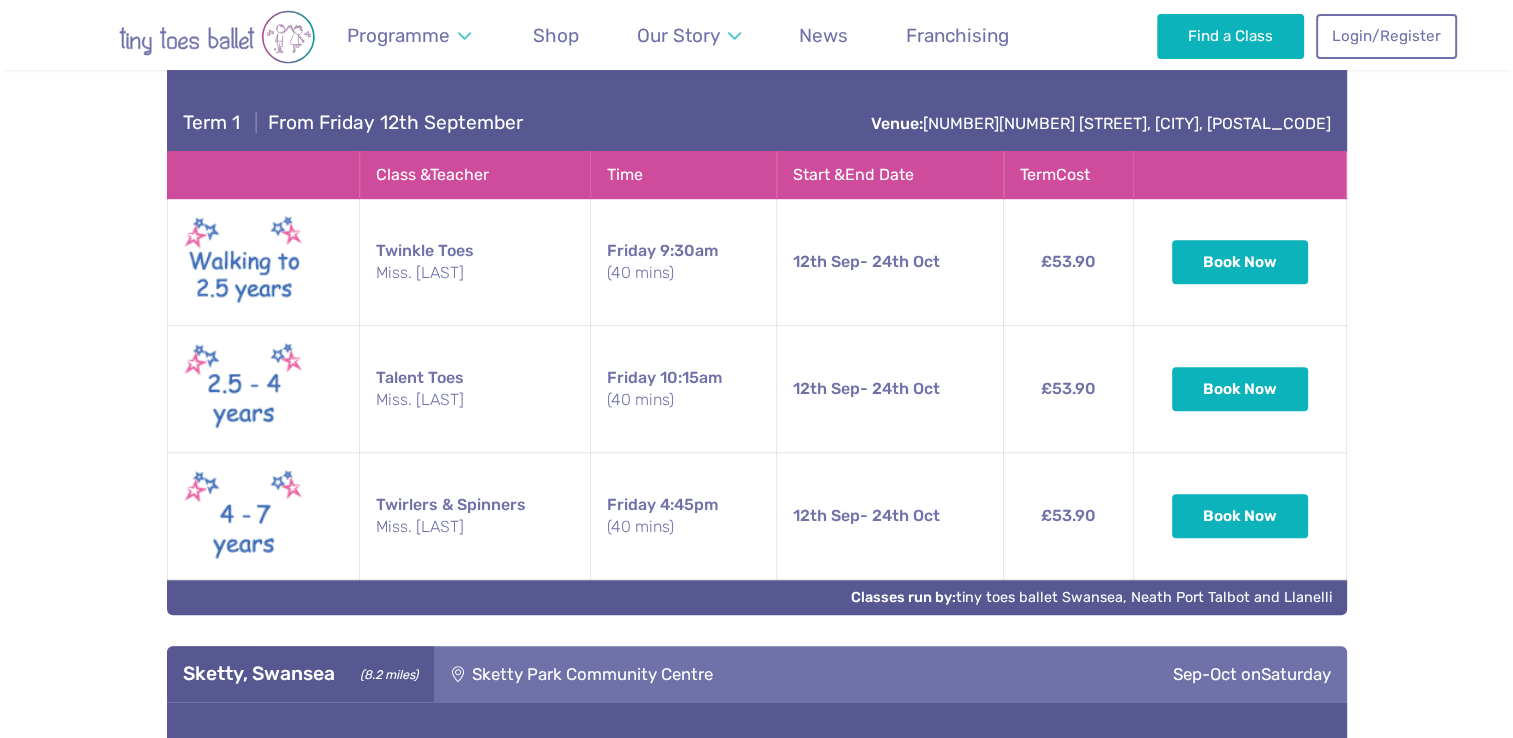 scroll, scrollTop: 1012, scrollLeft: 0, axis: vertical 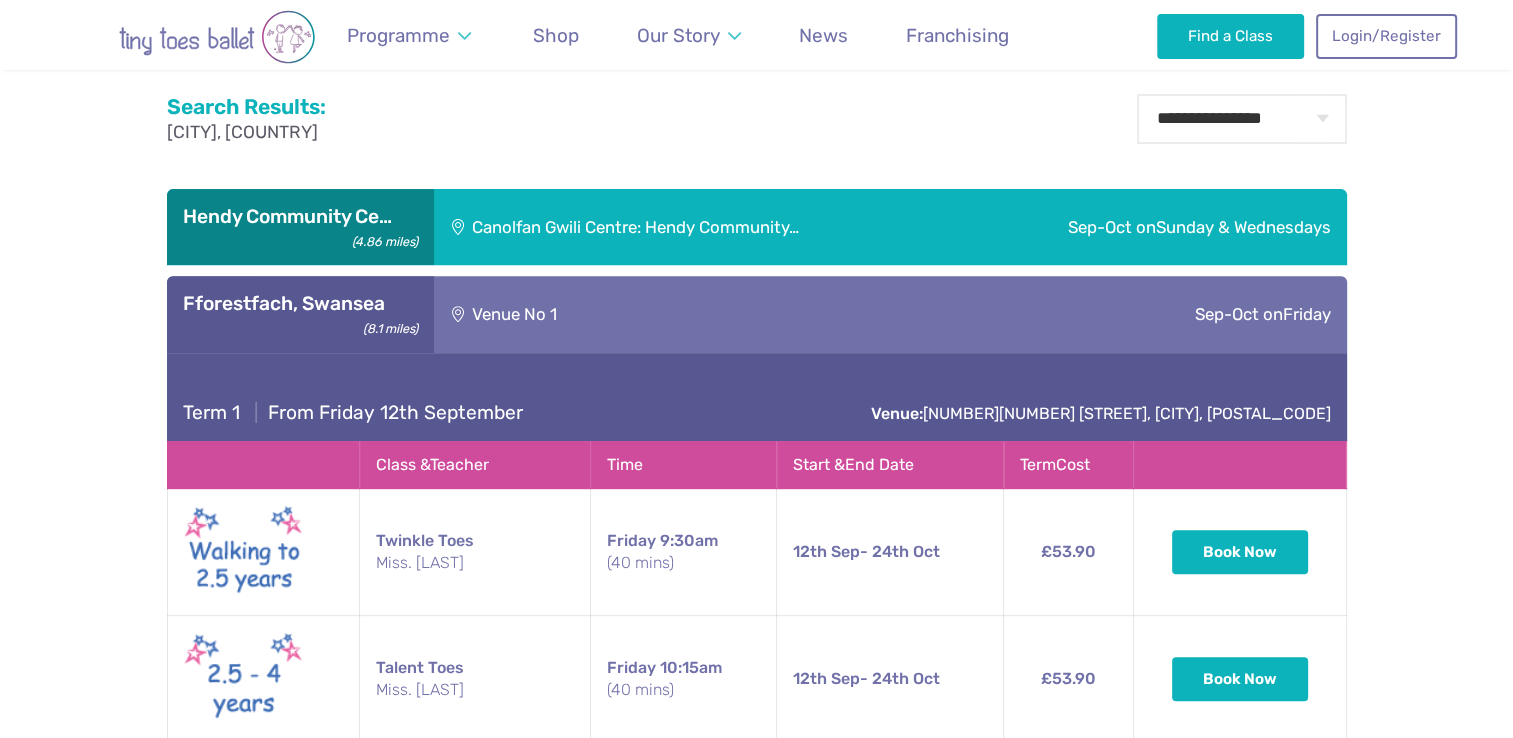 click on "Canolfan Gwili Centre: Hendy Community…" at bounding box center [691, 227] 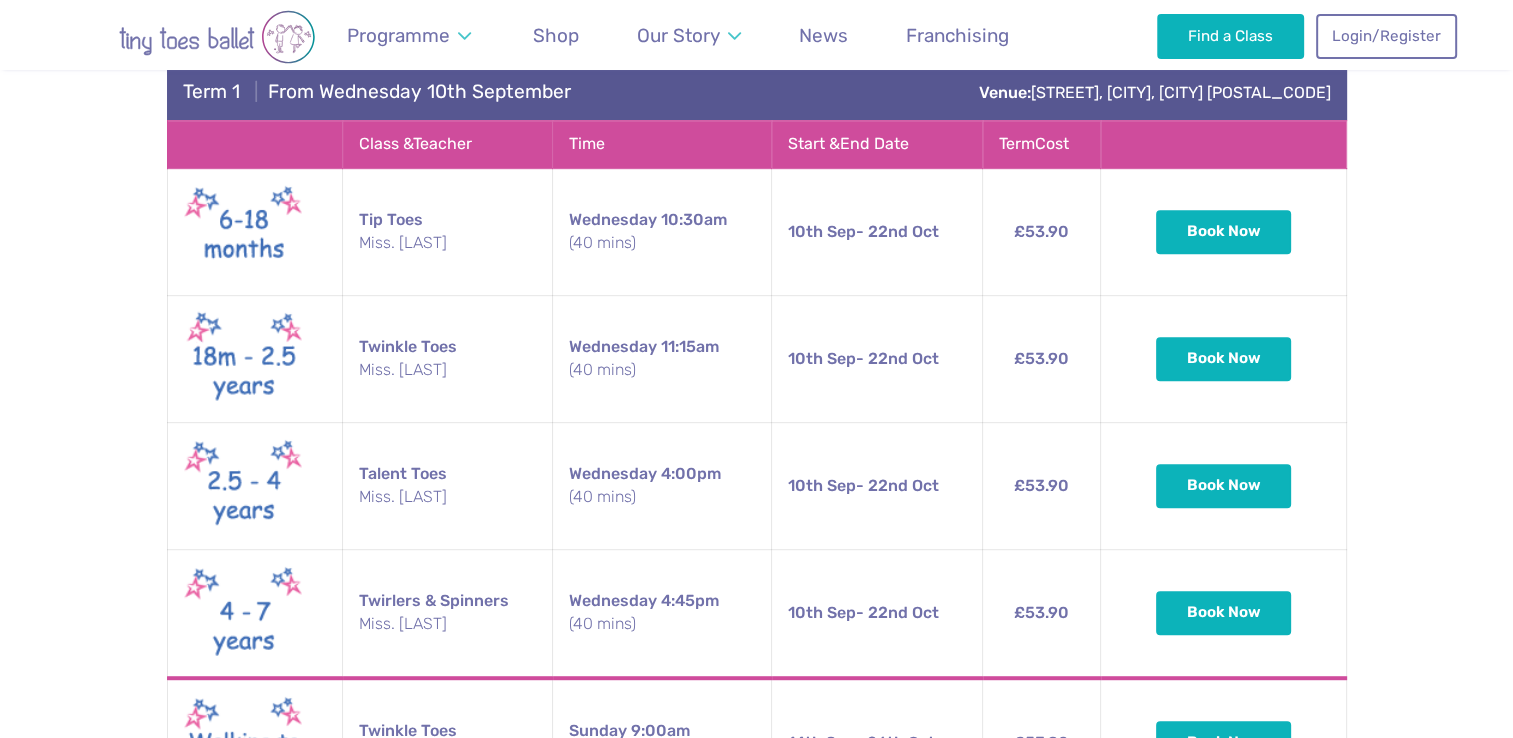 scroll, scrollTop: 953, scrollLeft: 0, axis: vertical 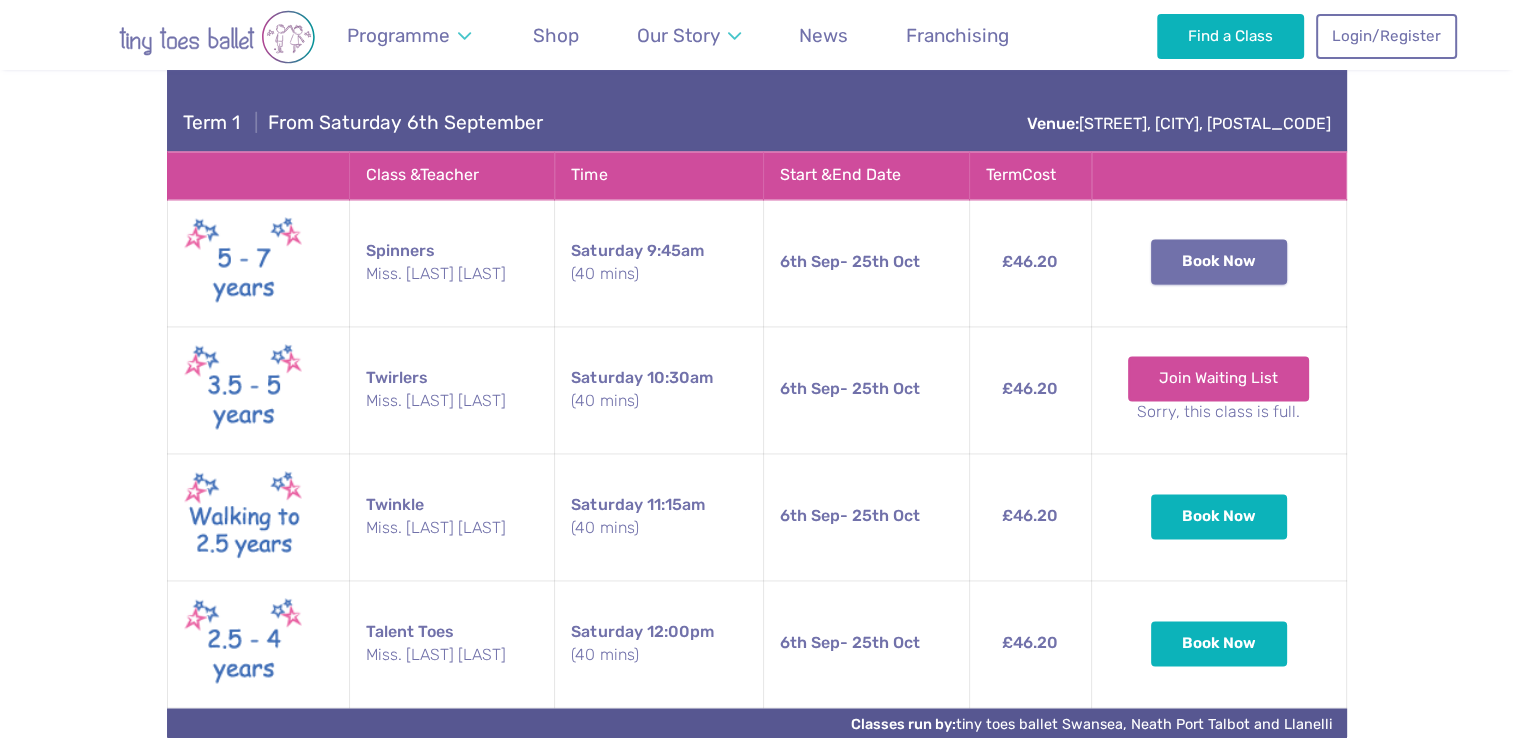 click on "Book Now" at bounding box center (1219, 261) 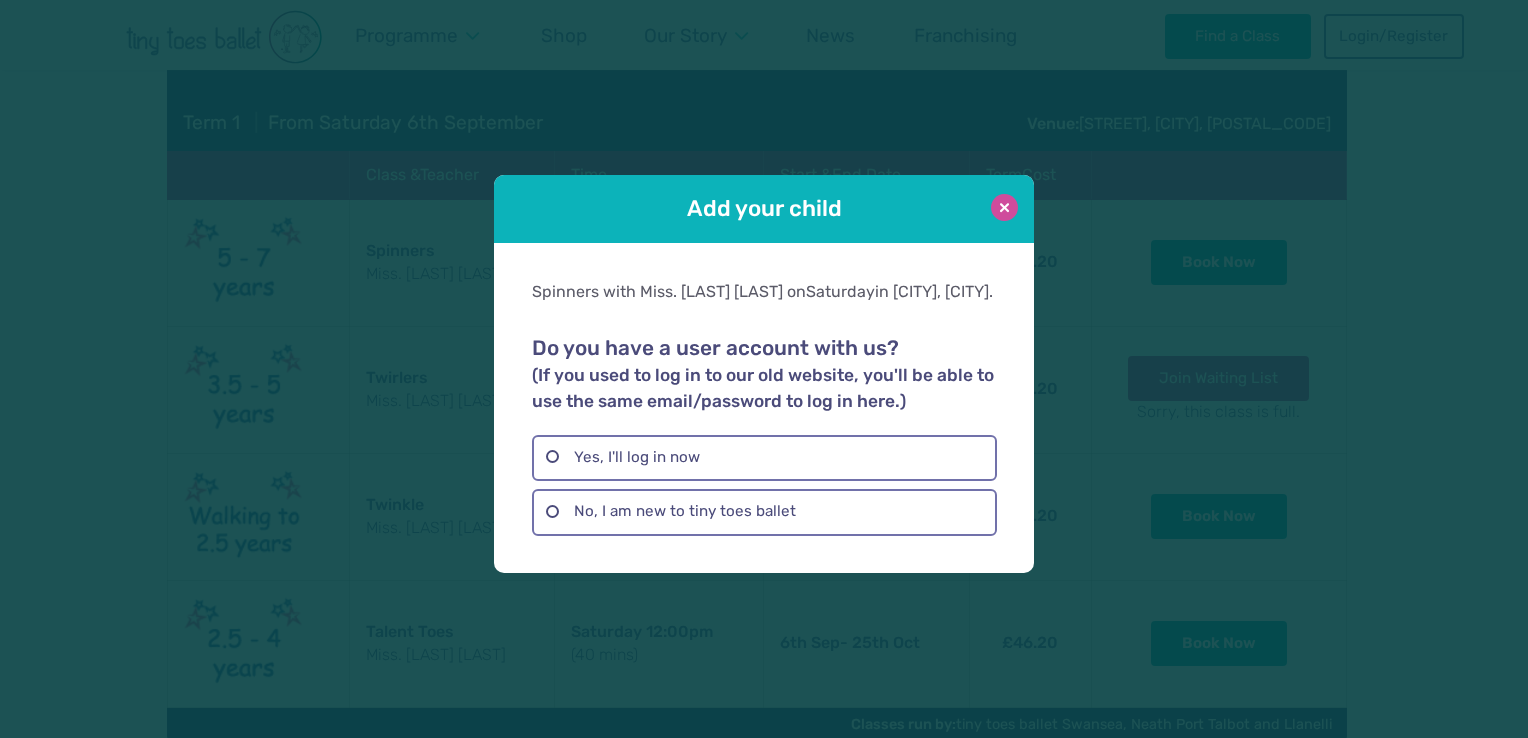 click at bounding box center [1004, 207] 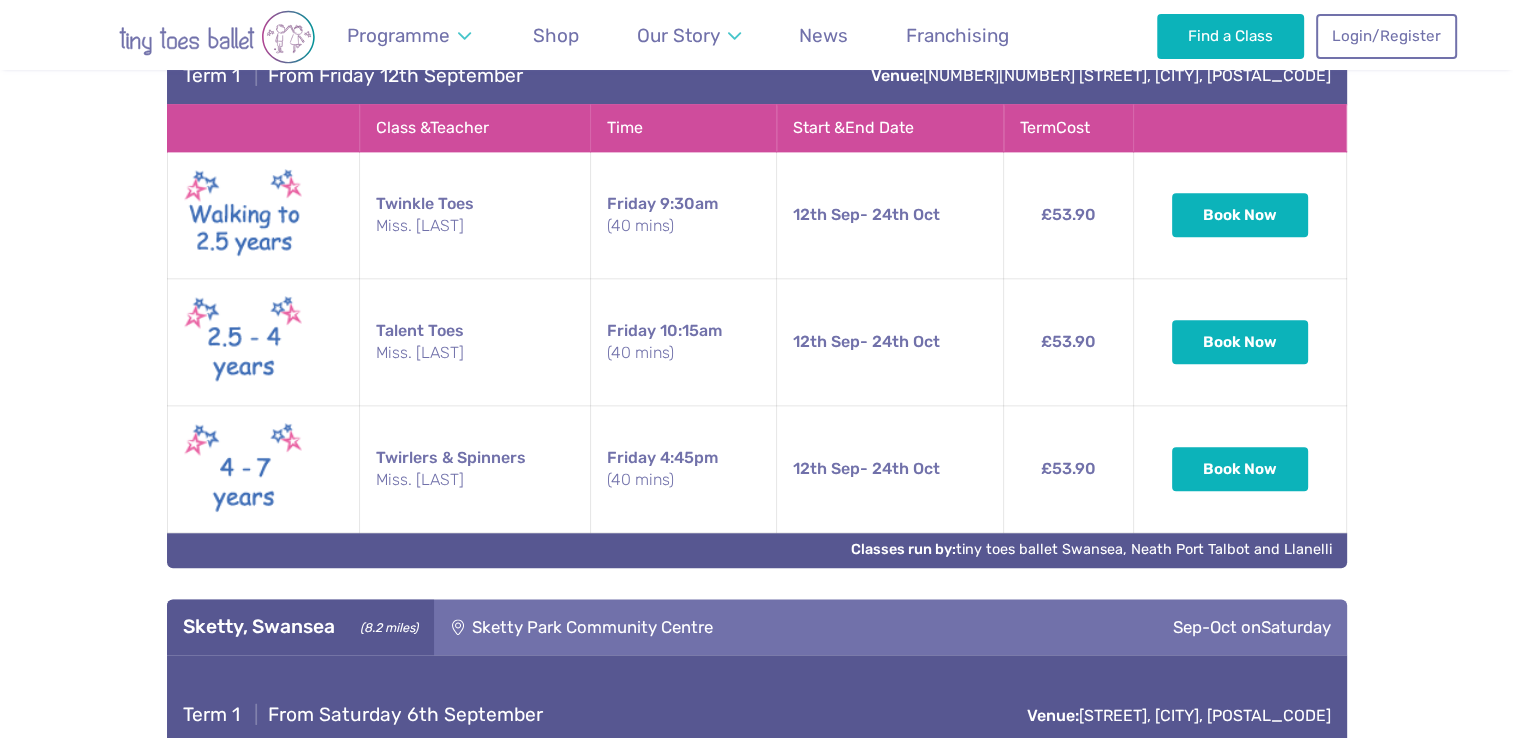scroll, scrollTop: 2233, scrollLeft: 0, axis: vertical 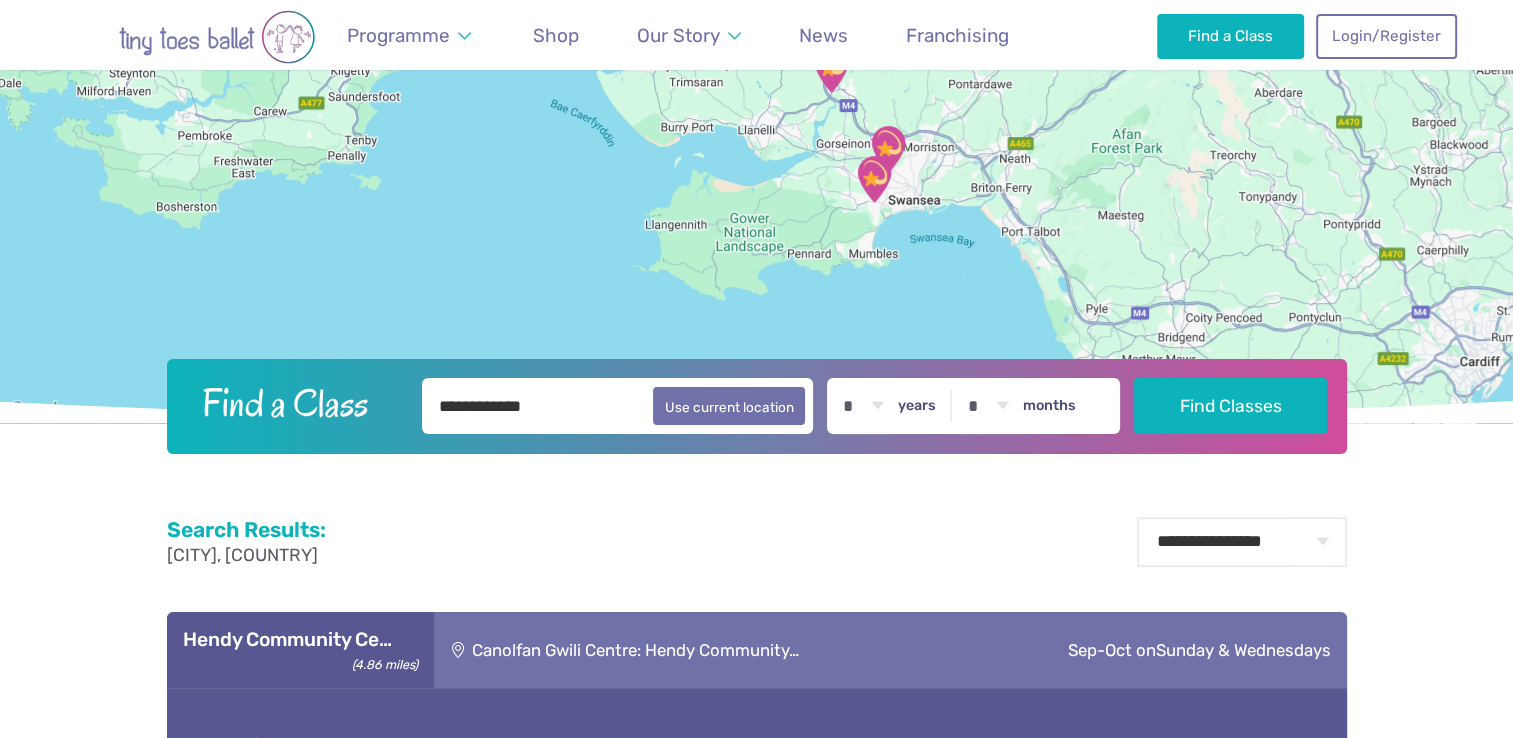 drag, startPoint x: 528, startPoint y: 408, endPoint x: 404, endPoint y: 404, distance: 124.0645 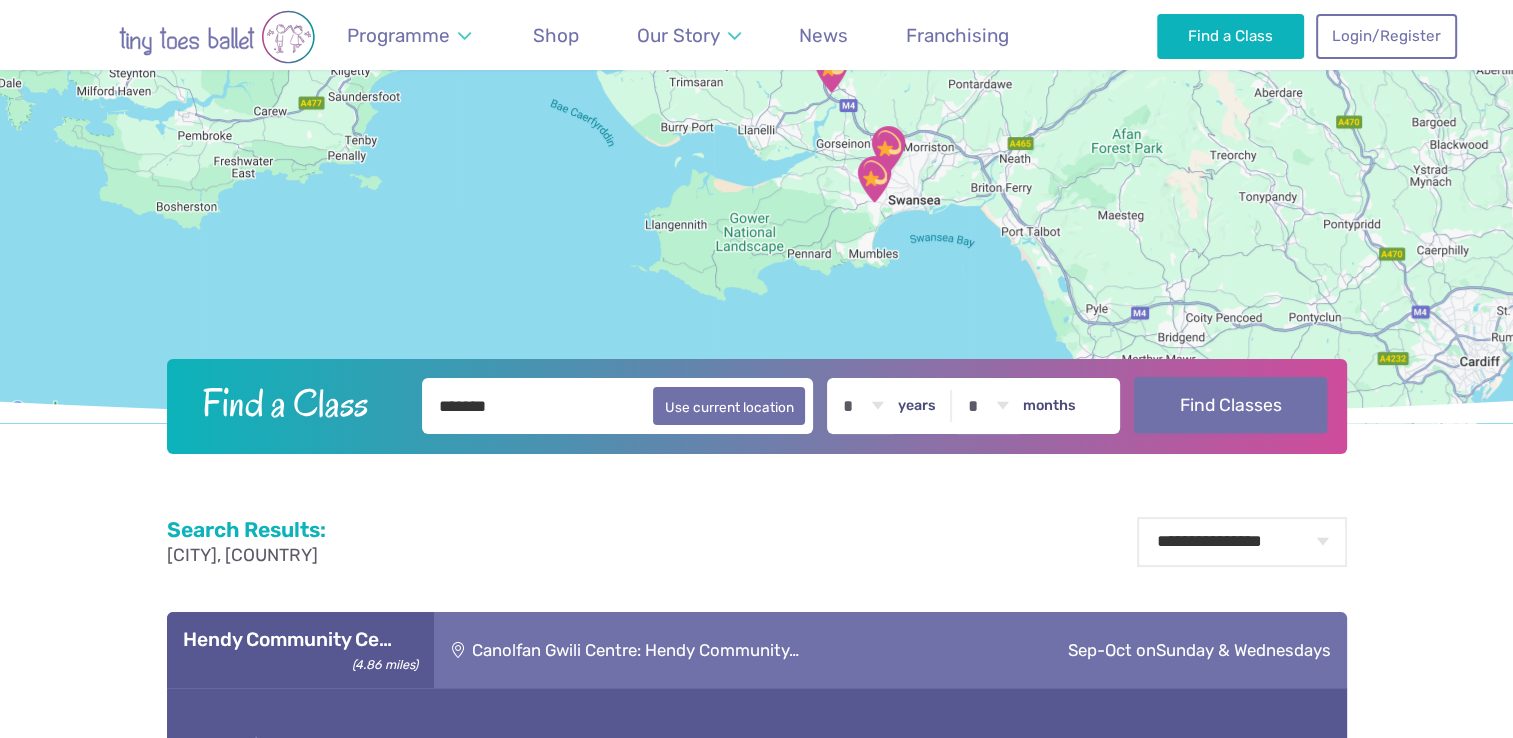 type on "*******" 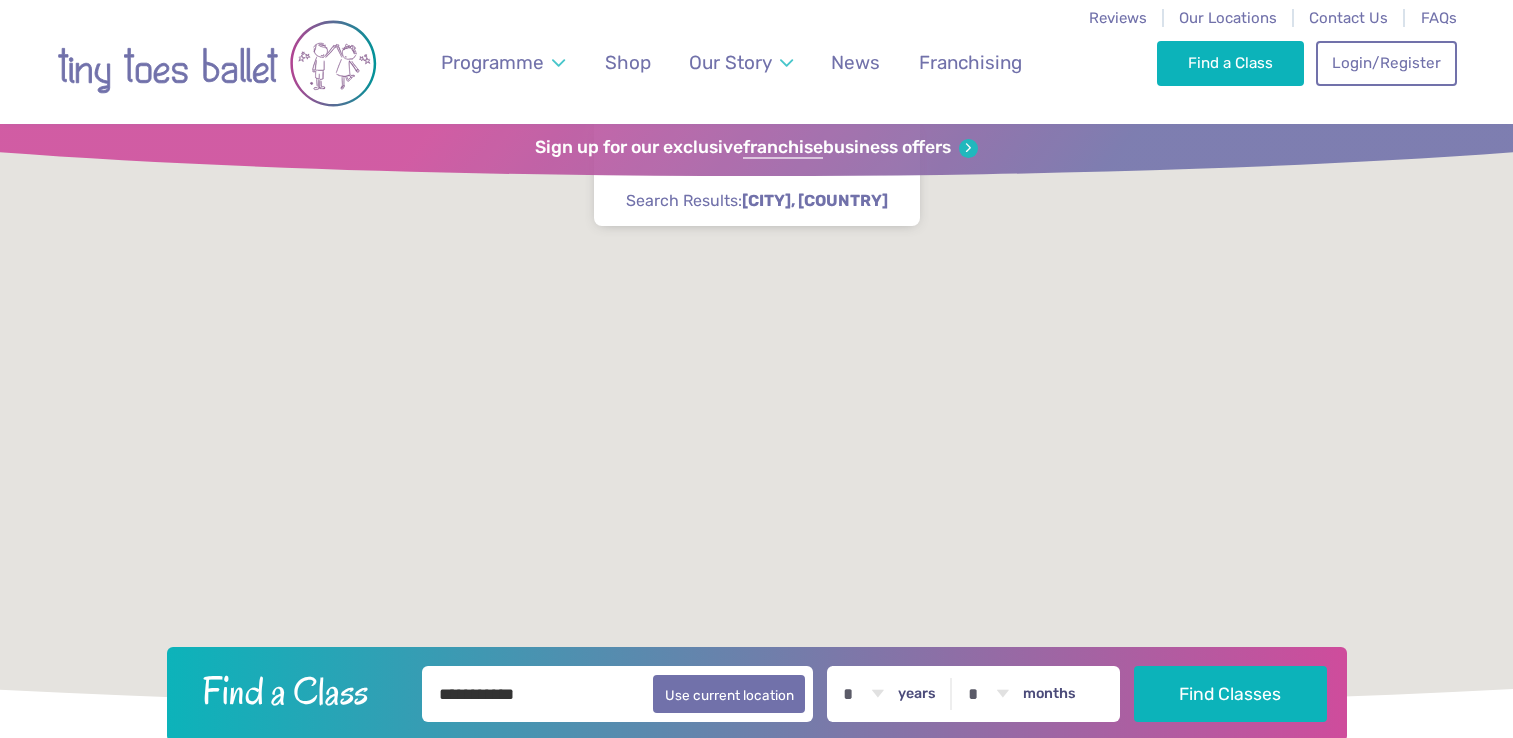 scroll, scrollTop: 0, scrollLeft: 0, axis: both 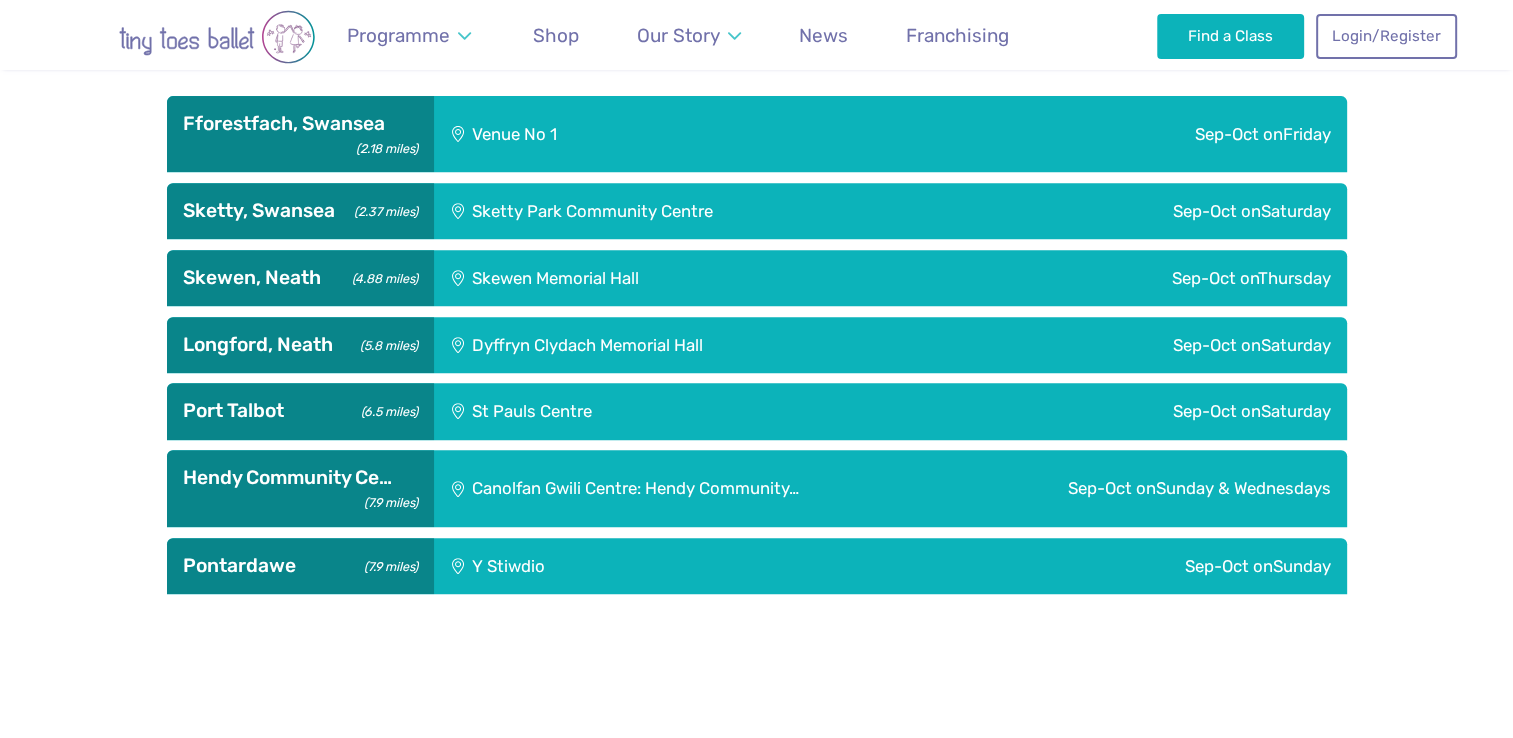 click on "Skewen Memorial Hall" at bounding box center (679, 278) 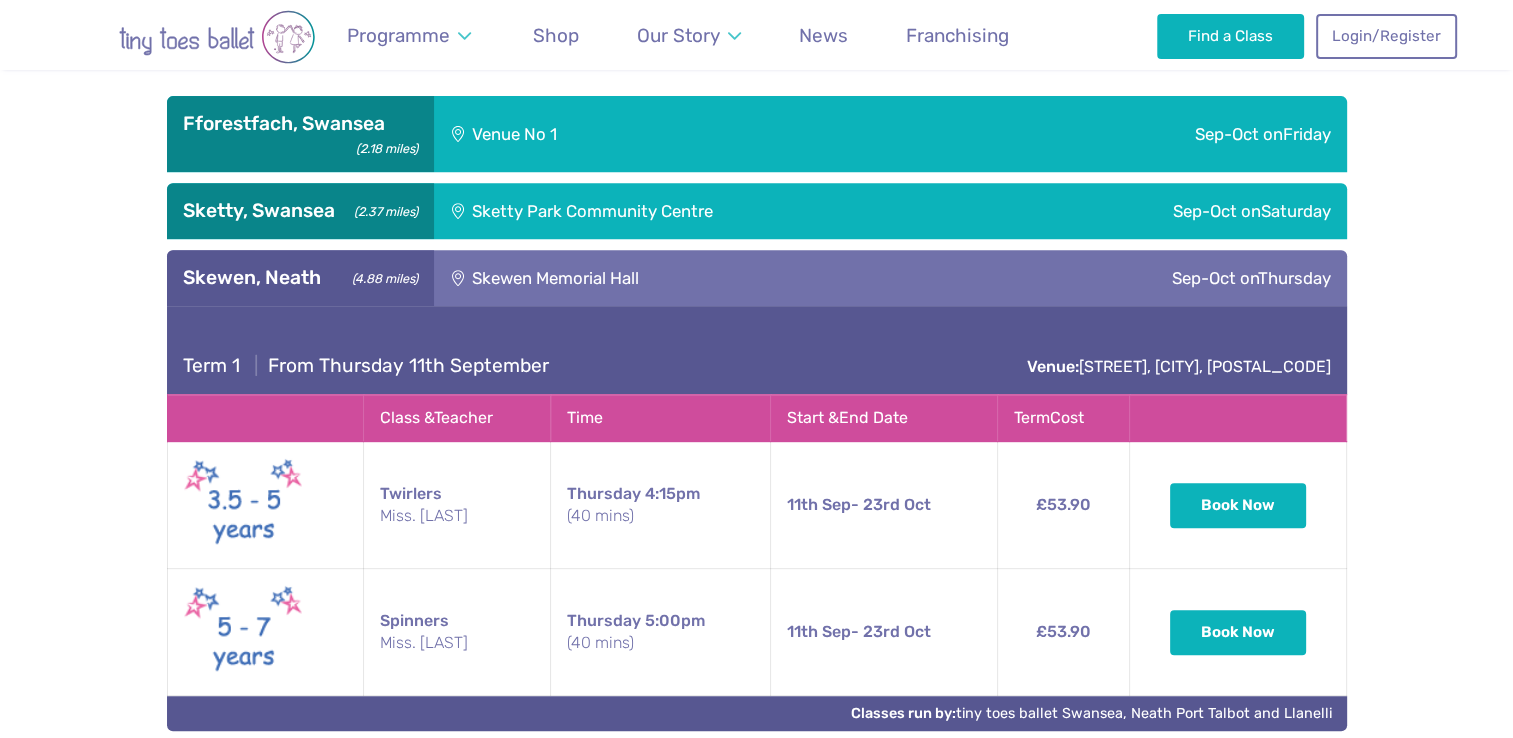 click on "Skewen Memorial Hall" at bounding box center (679, 278) 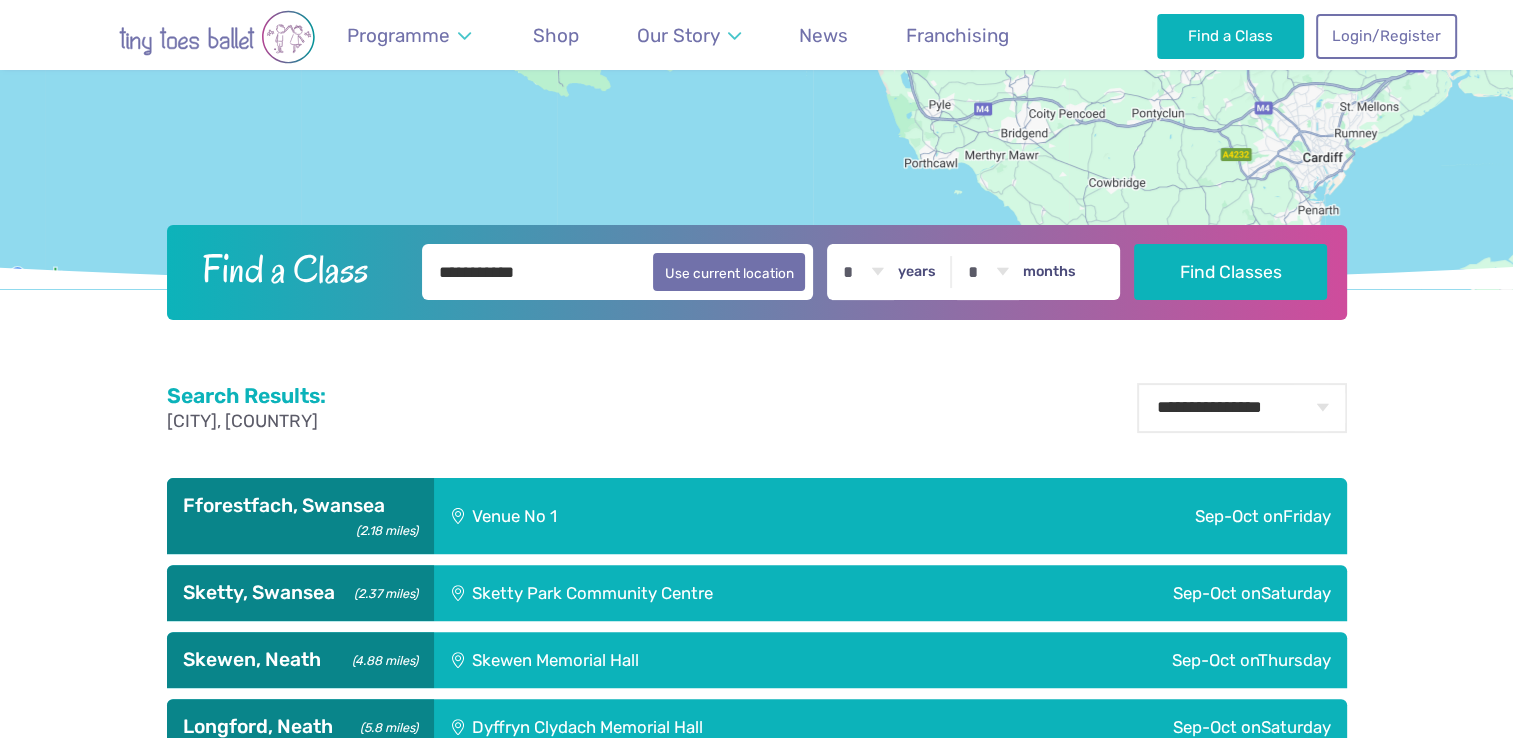 scroll, scrollTop: 388, scrollLeft: 0, axis: vertical 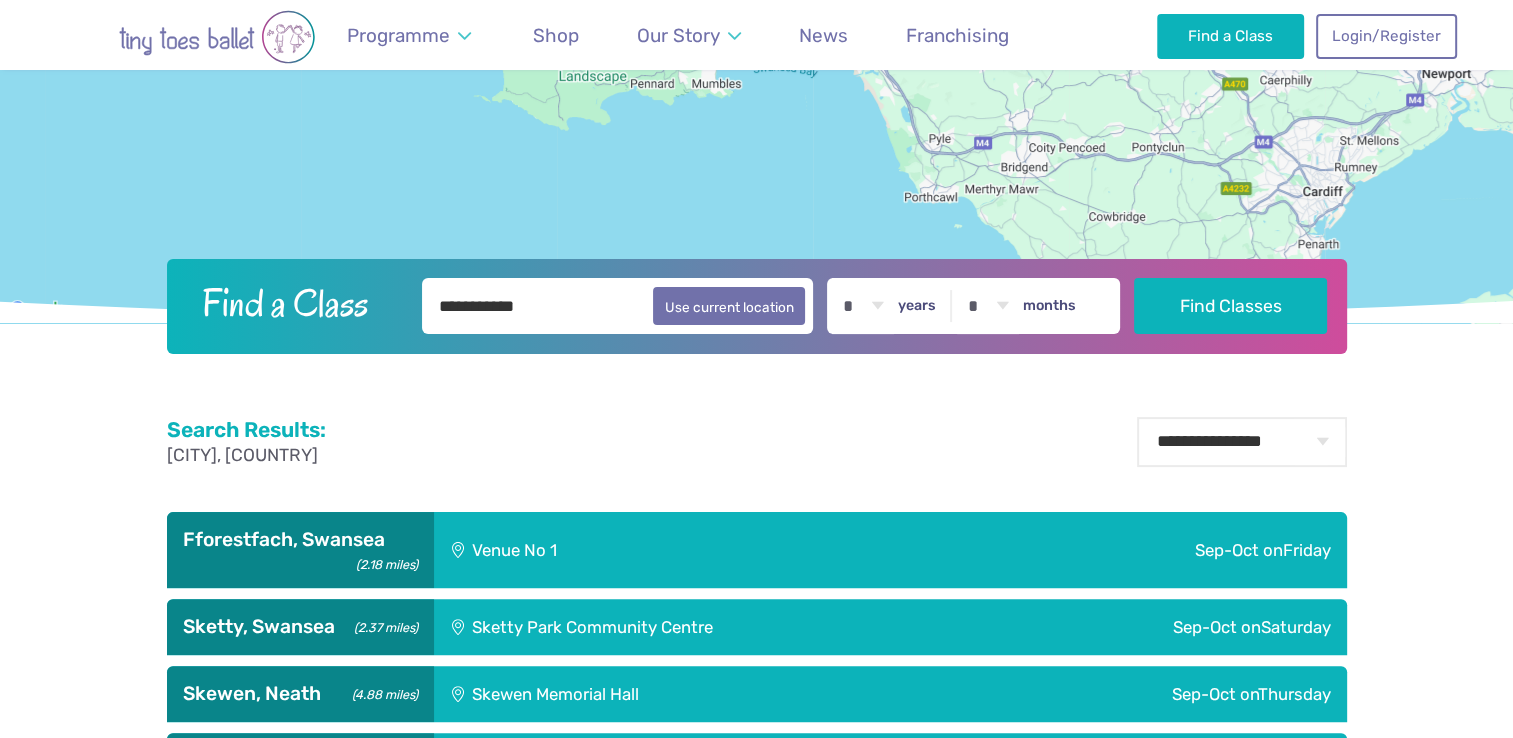 drag, startPoint x: 536, startPoint y: 307, endPoint x: 400, endPoint y: 324, distance: 137.05838 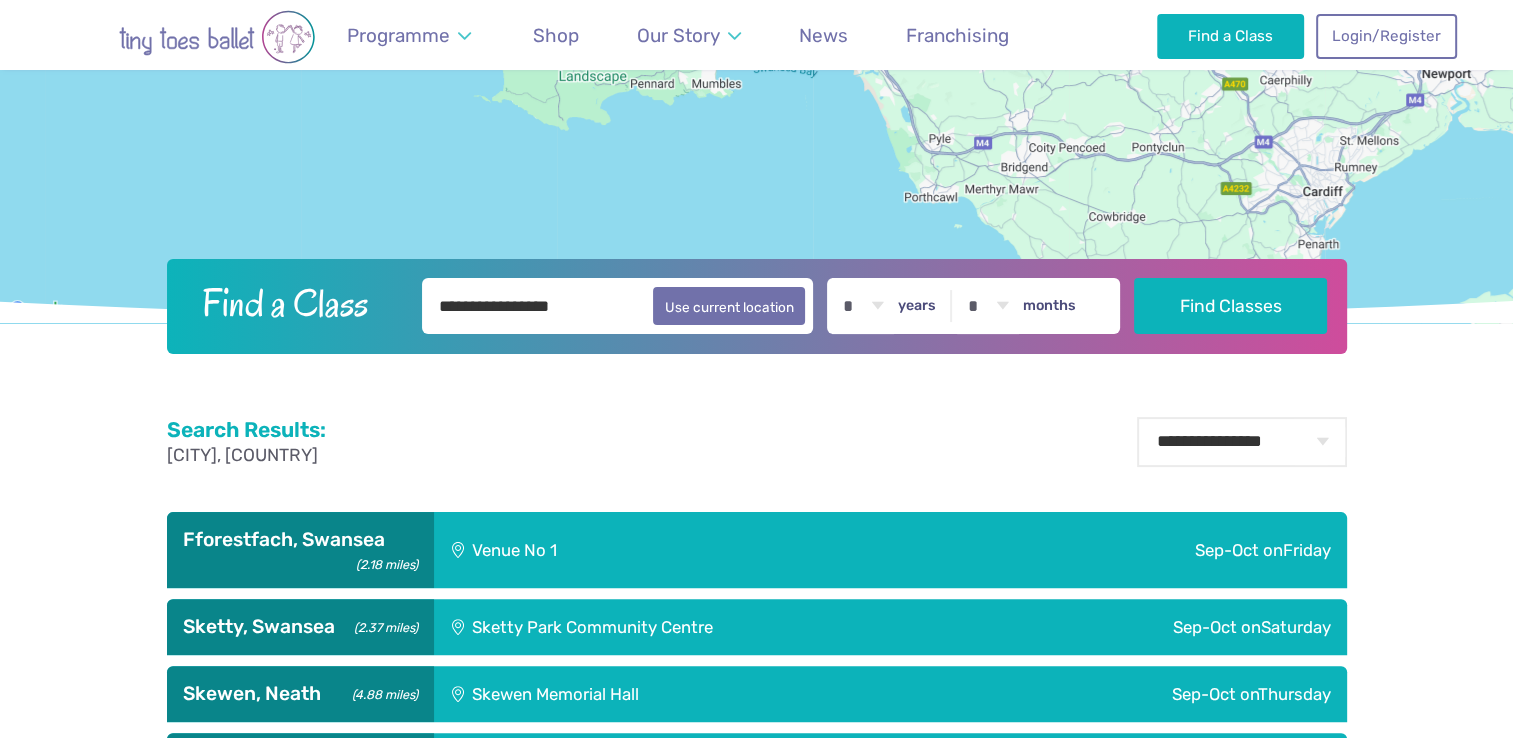 type on "**********" 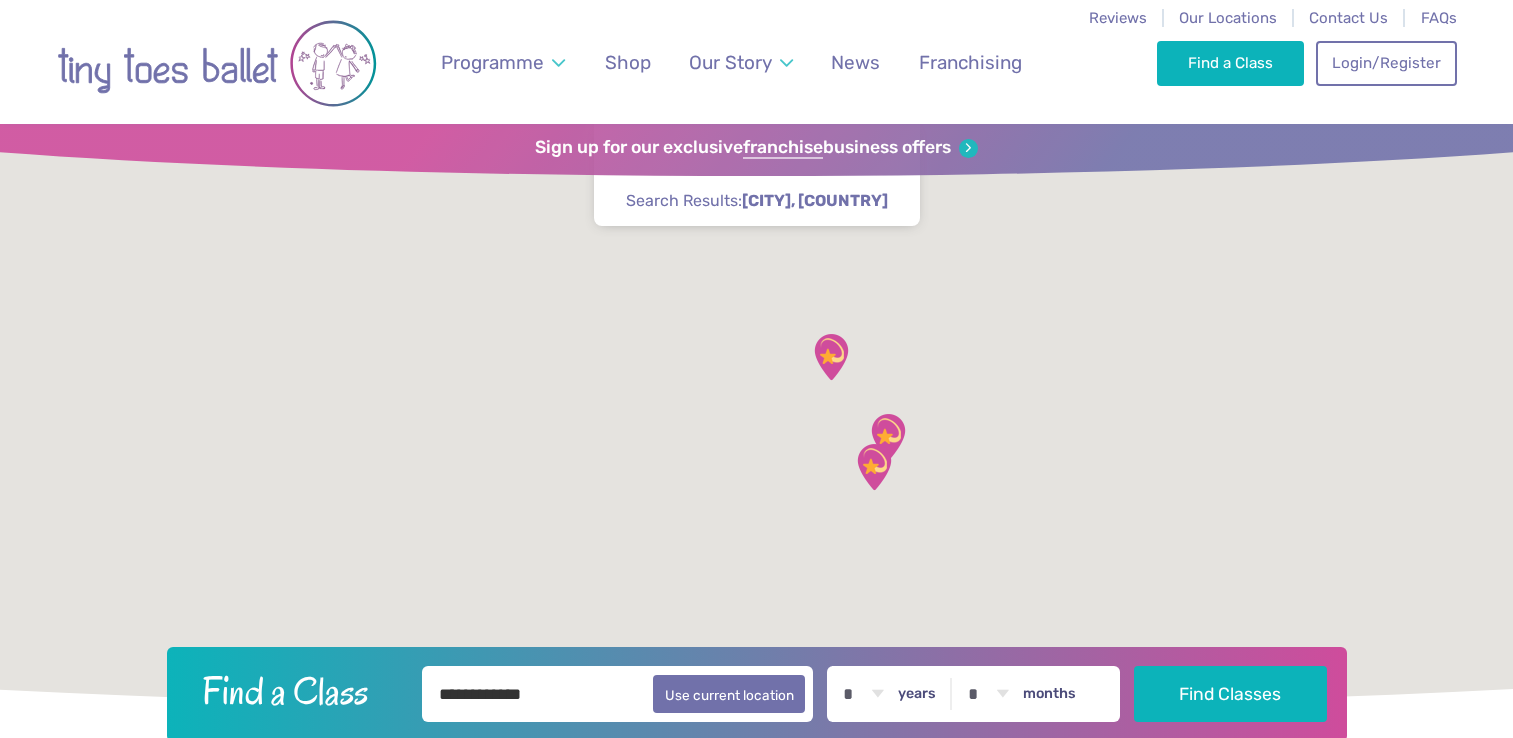 scroll, scrollTop: 0, scrollLeft: 0, axis: both 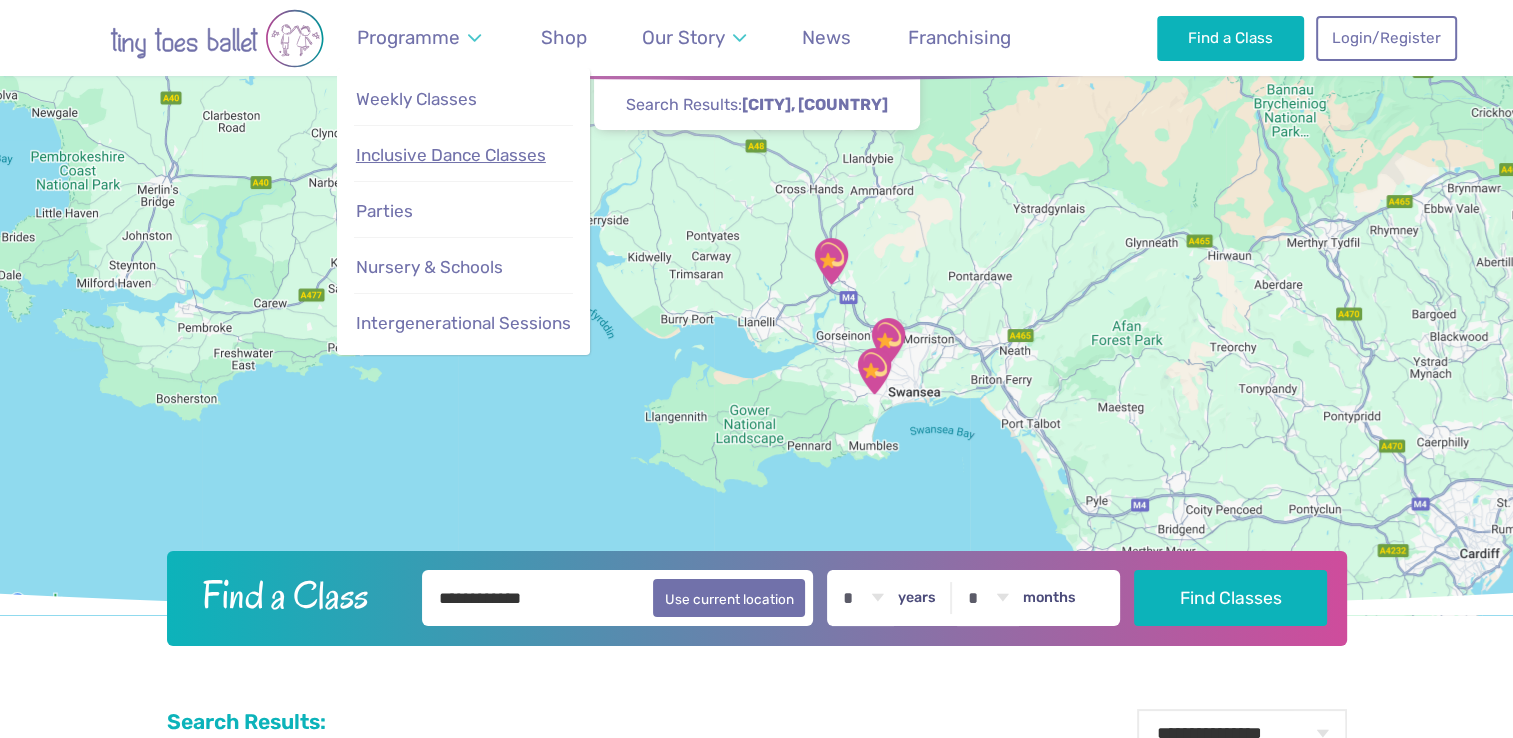 click on "Inclusive  Dance Classes" at bounding box center [451, 155] 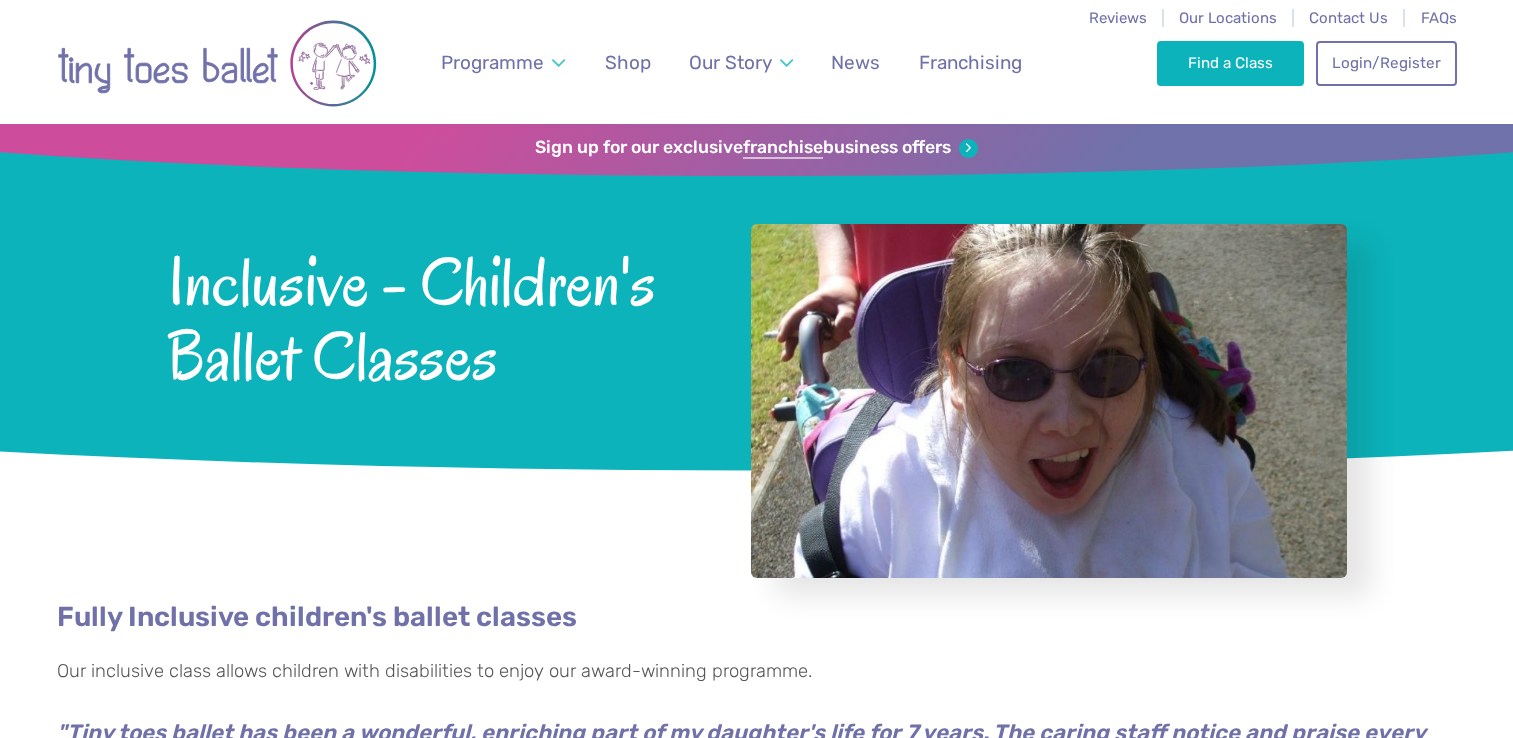 scroll, scrollTop: 0, scrollLeft: 0, axis: both 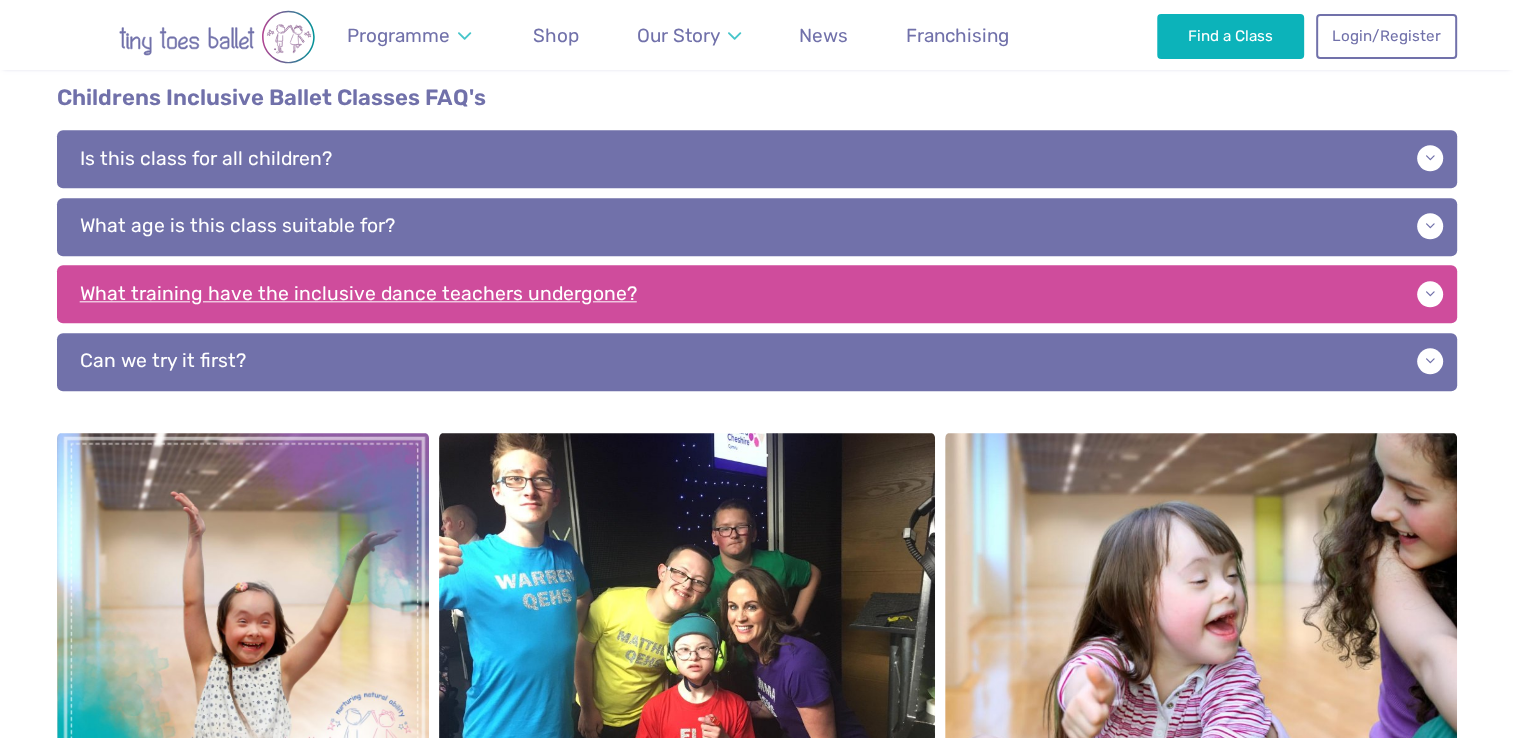 click on "What training have the inclusive dance teachers undergone?" at bounding box center [757, 294] 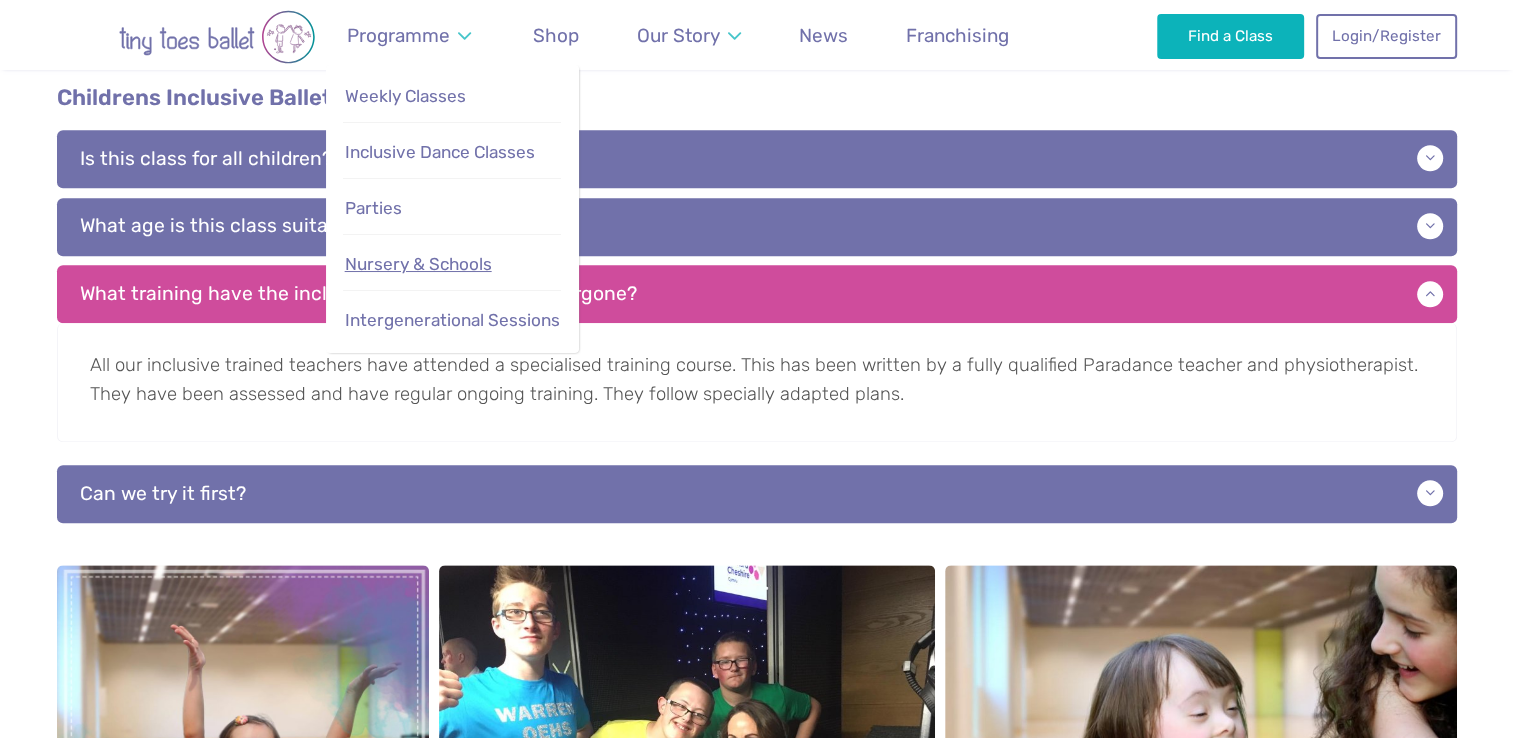 click on "Nursery & Schools" at bounding box center [418, 264] 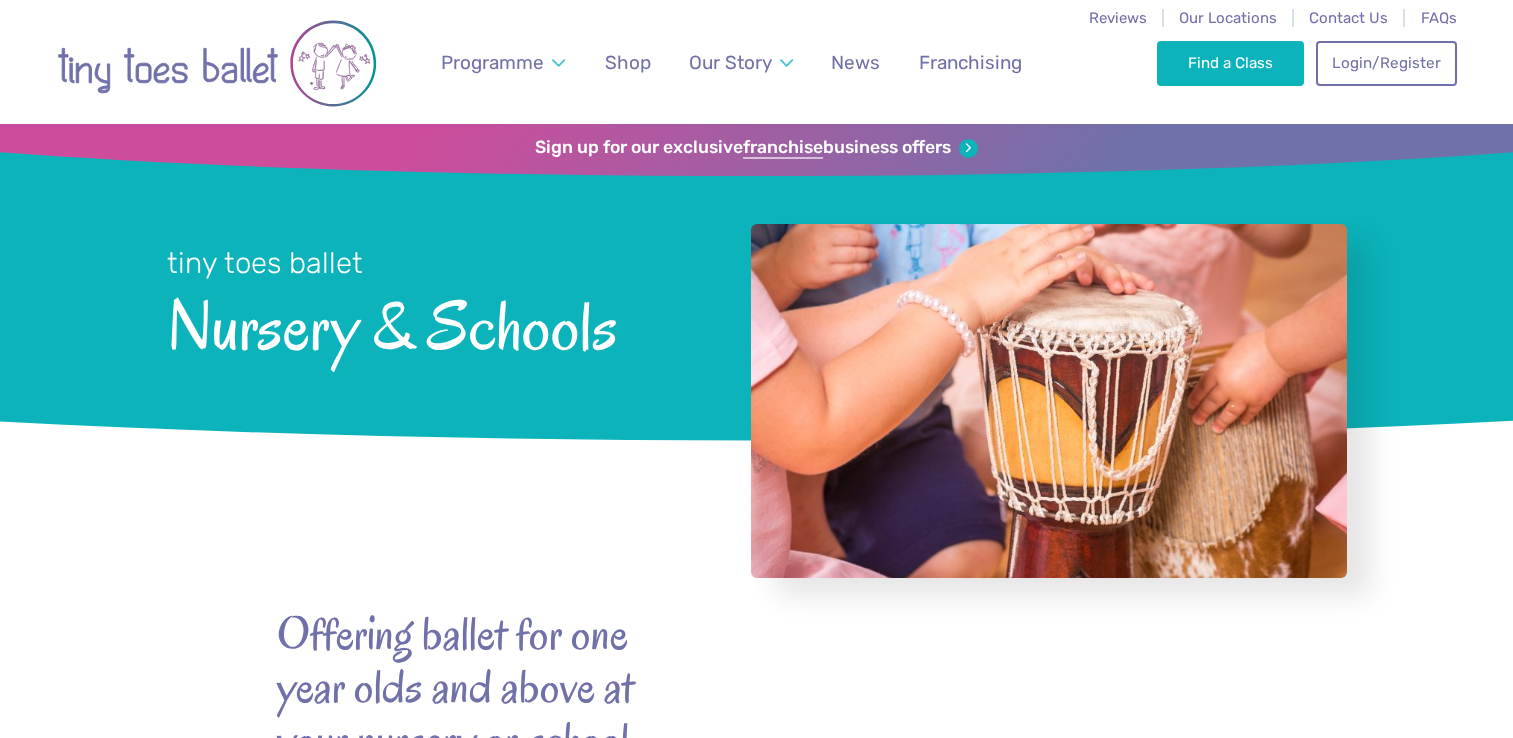 scroll, scrollTop: 0, scrollLeft: 0, axis: both 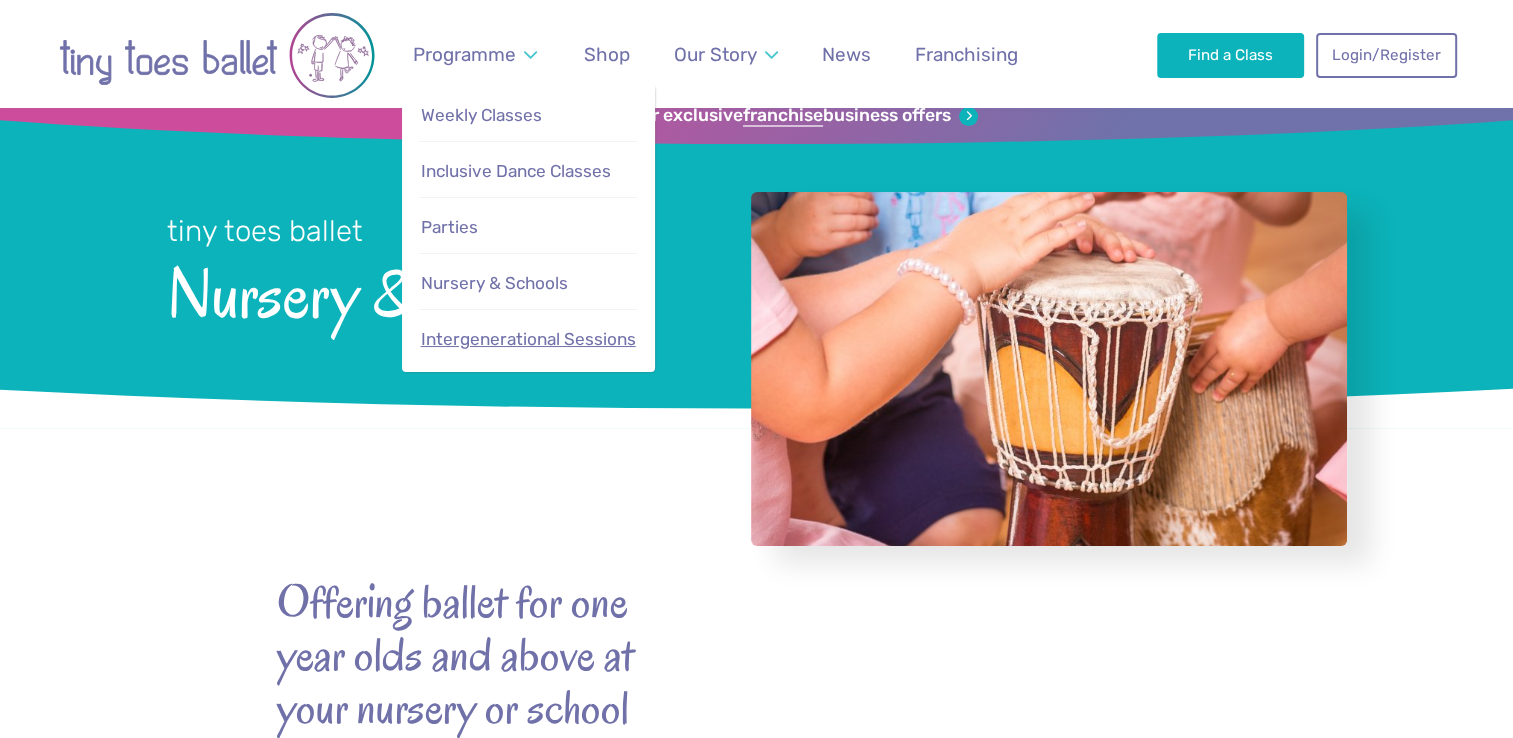 click on "Intergenerational Sessions" at bounding box center (528, 339) 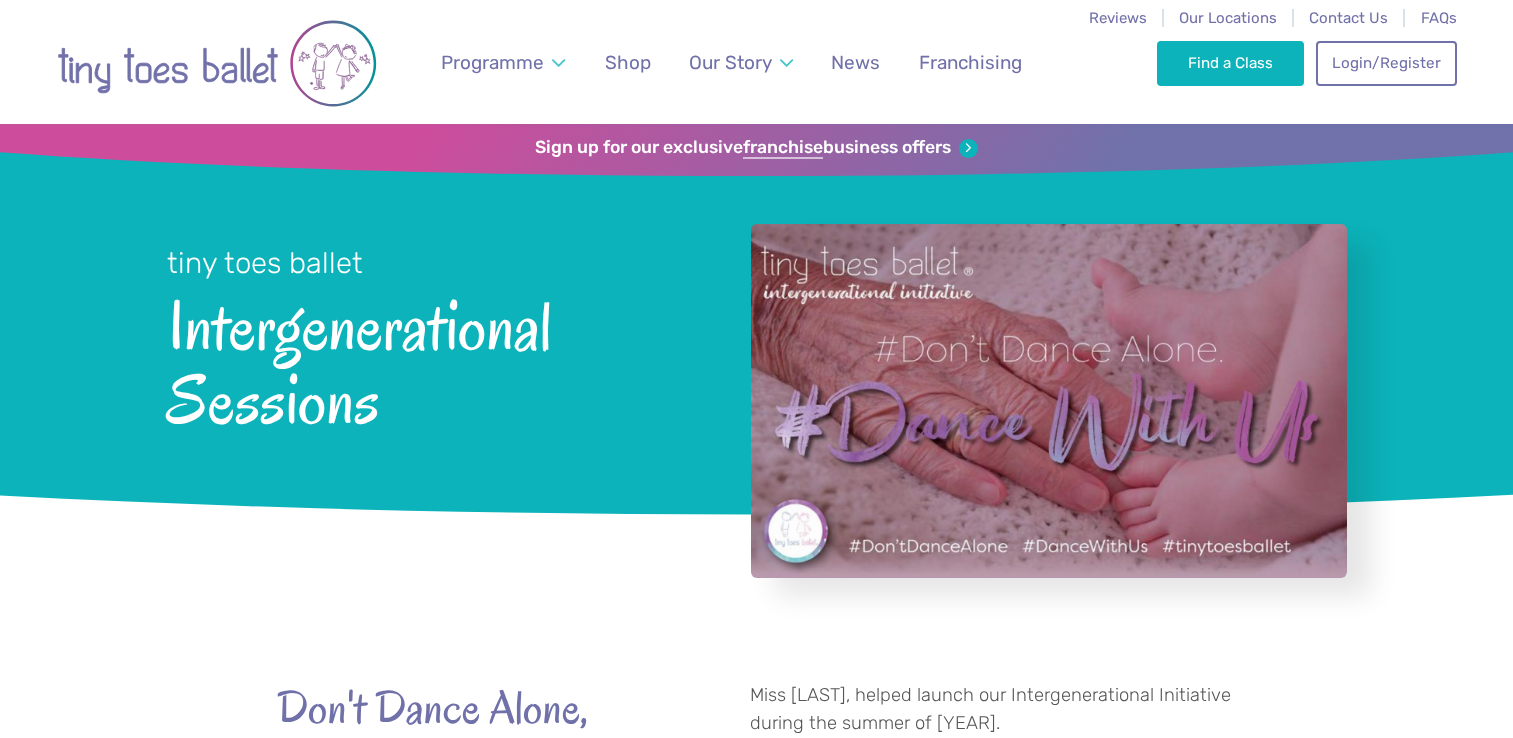 scroll, scrollTop: 0, scrollLeft: 0, axis: both 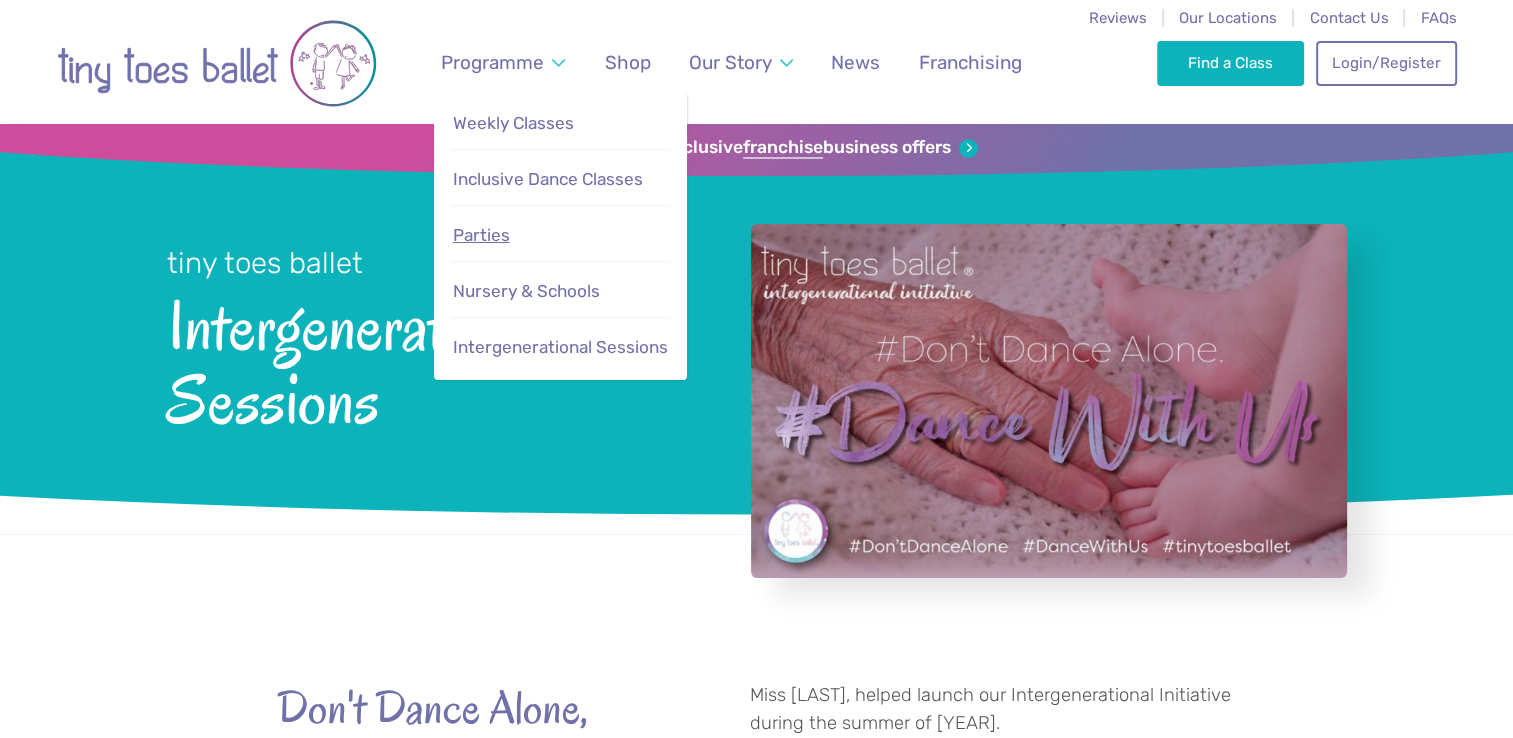 click on "Parties" at bounding box center [481, 235] 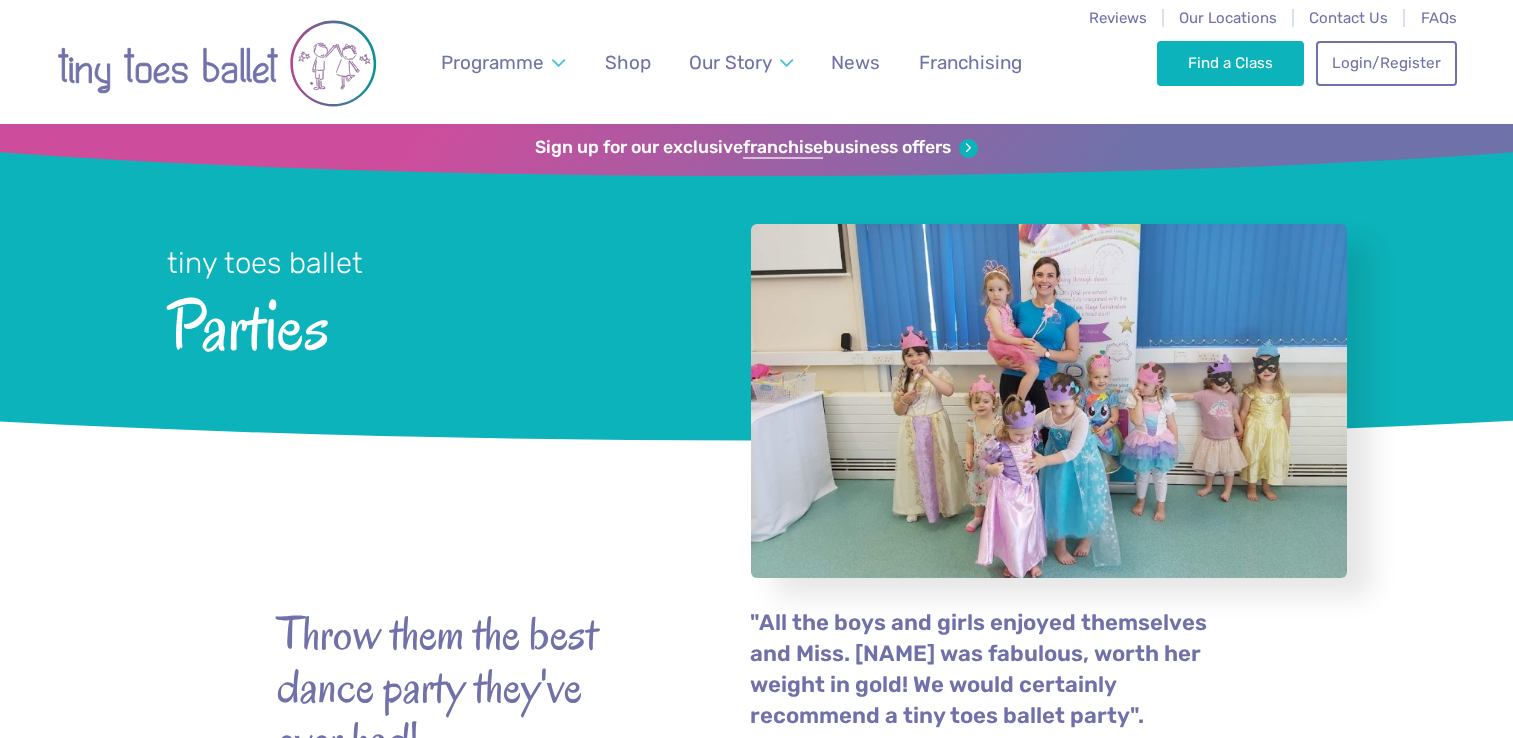 scroll, scrollTop: 0, scrollLeft: 0, axis: both 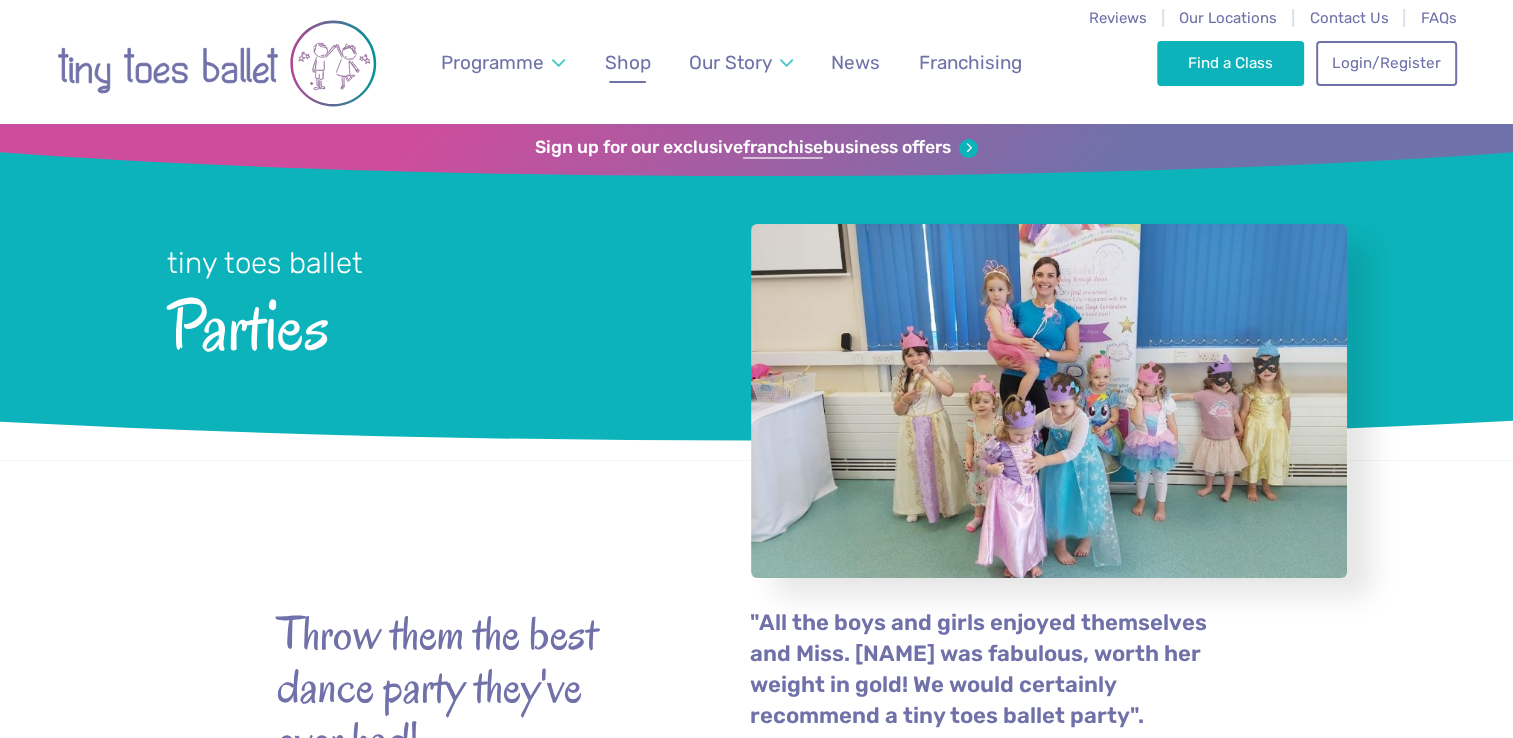 click on "Shop" at bounding box center [628, 62] 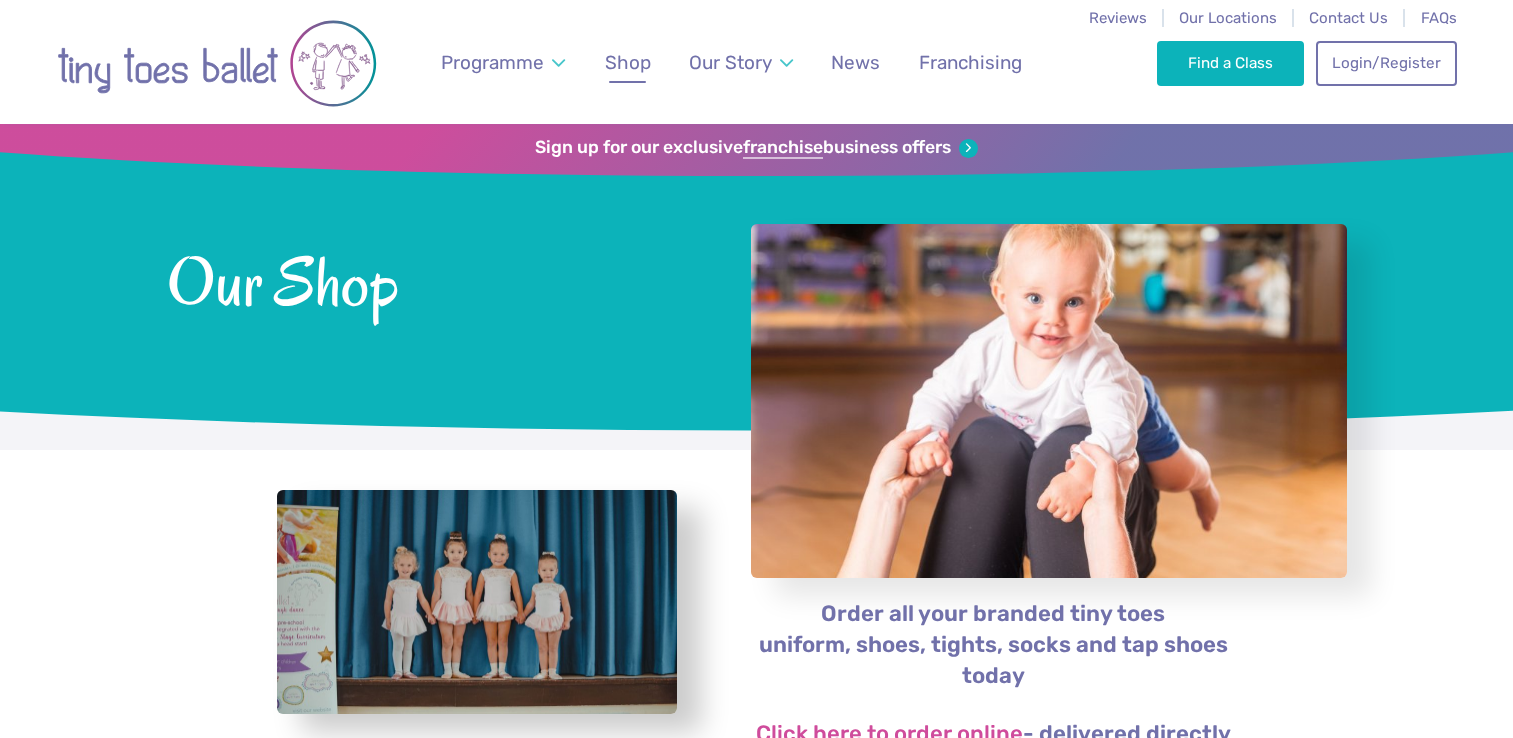 scroll, scrollTop: 0, scrollLeft: 0, axis: both 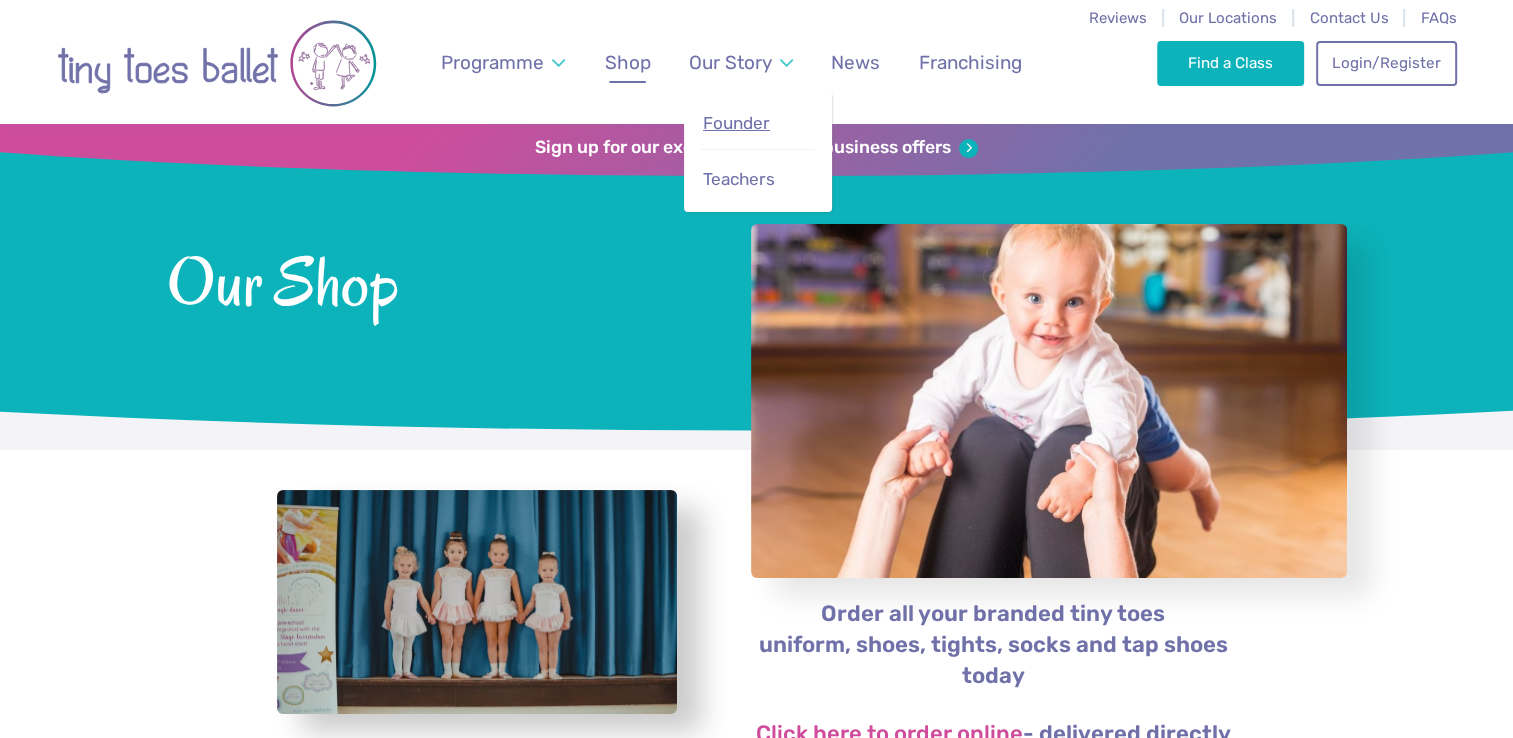 click on "Founder" at bounding box center (736, 123) 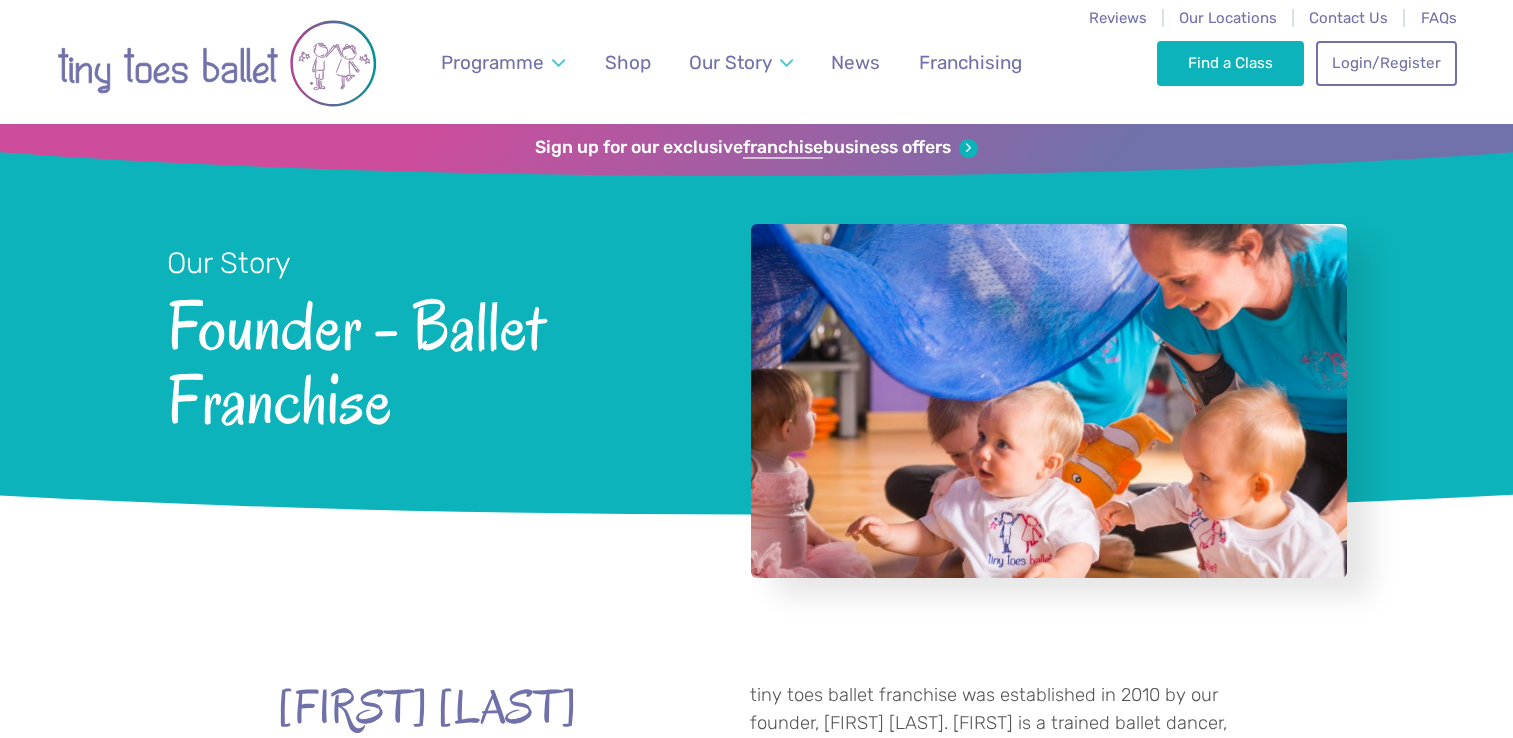 scroll, scrollTop: 0, scrollLeft: 0, axis: both 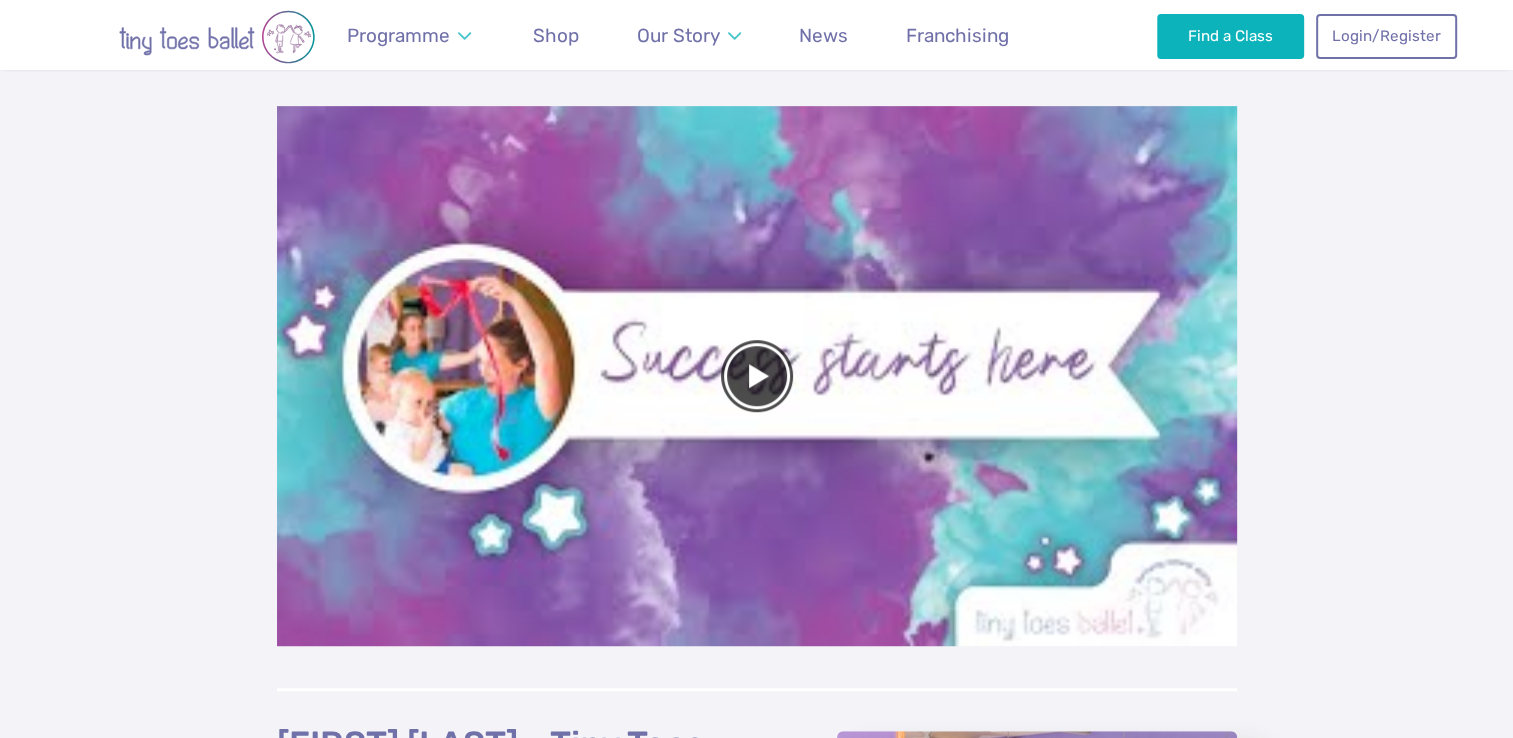 click at bounding box center [757, 376] 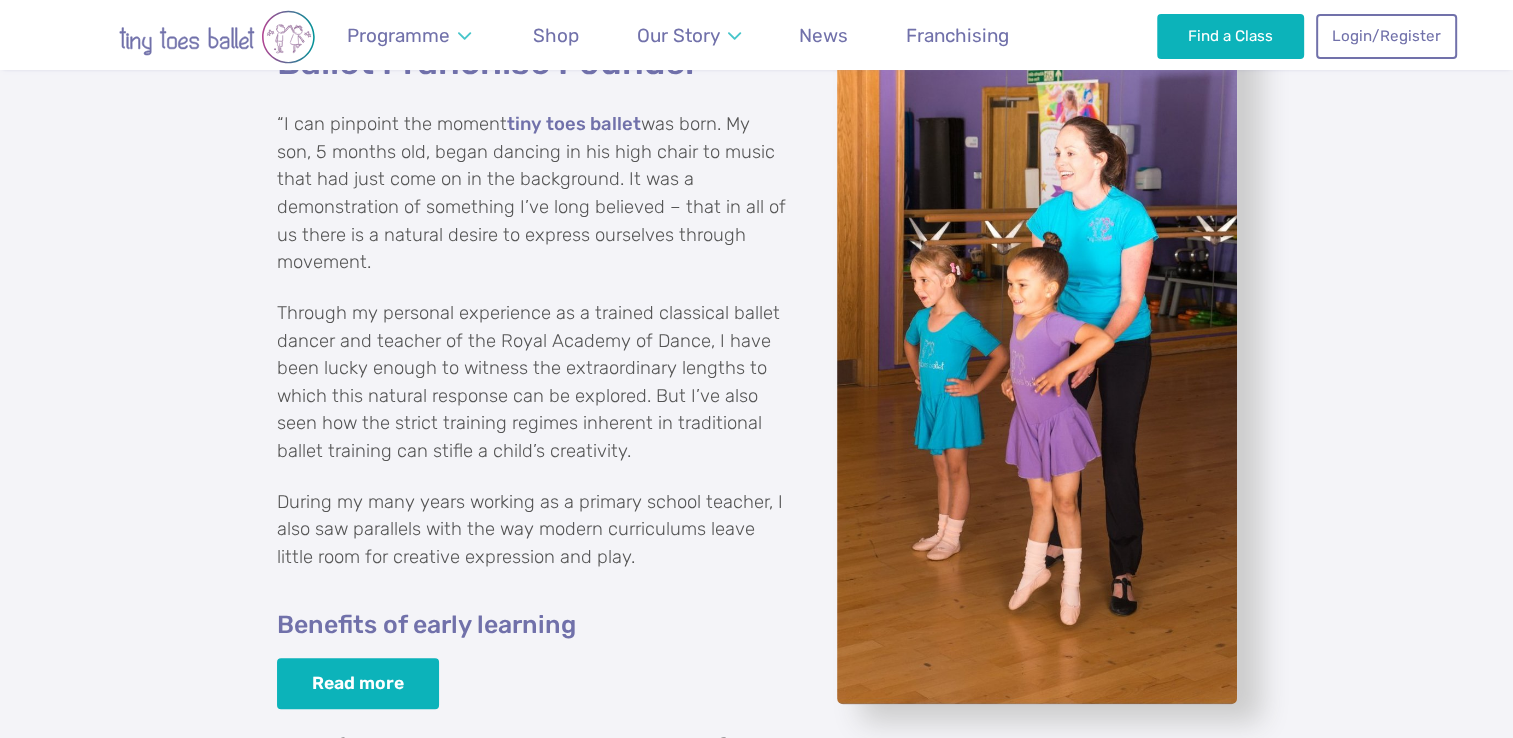 scroll, scrollTop: 1841, scrollLeft: 0, axis: vertical 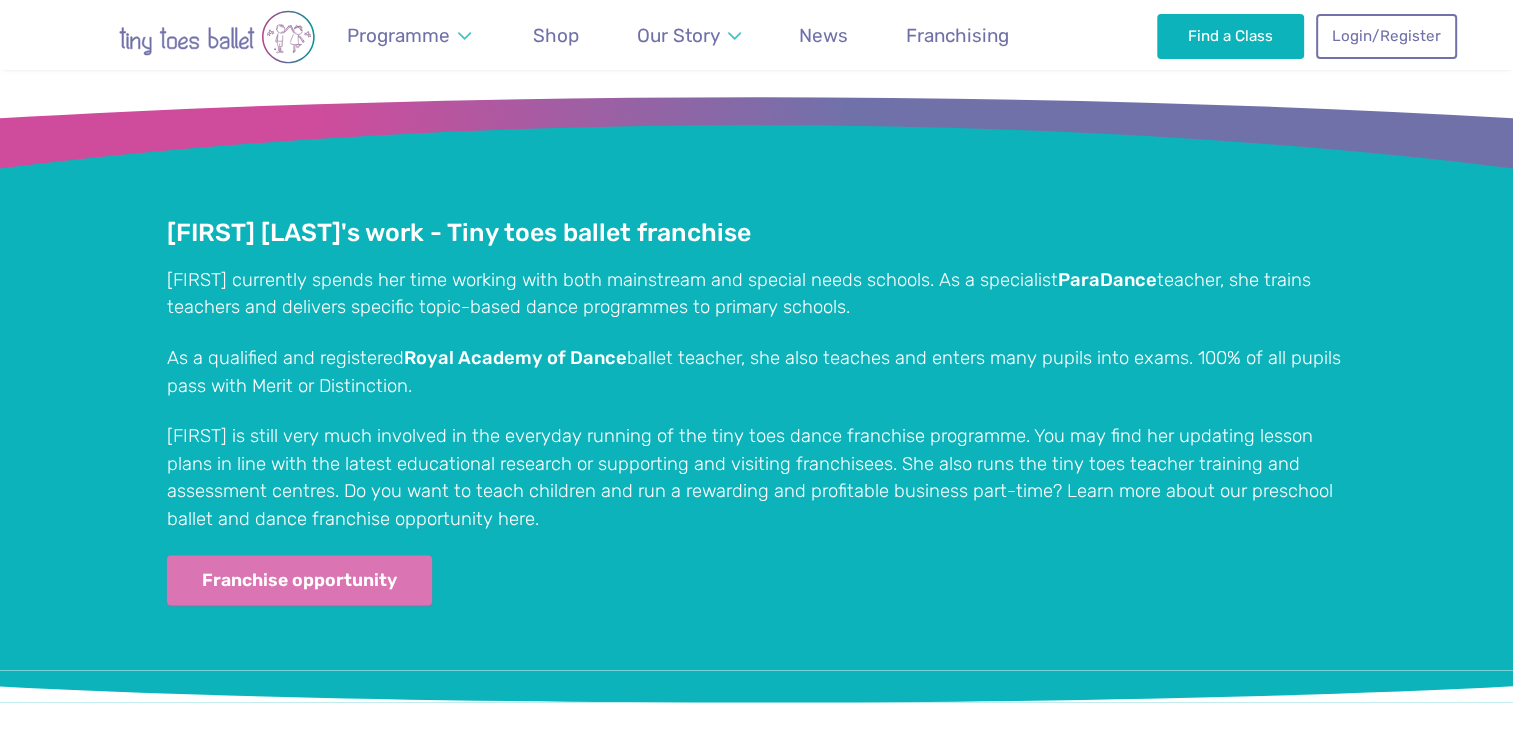 click on "Franchise opportunity" at bounding box center [300, 580] 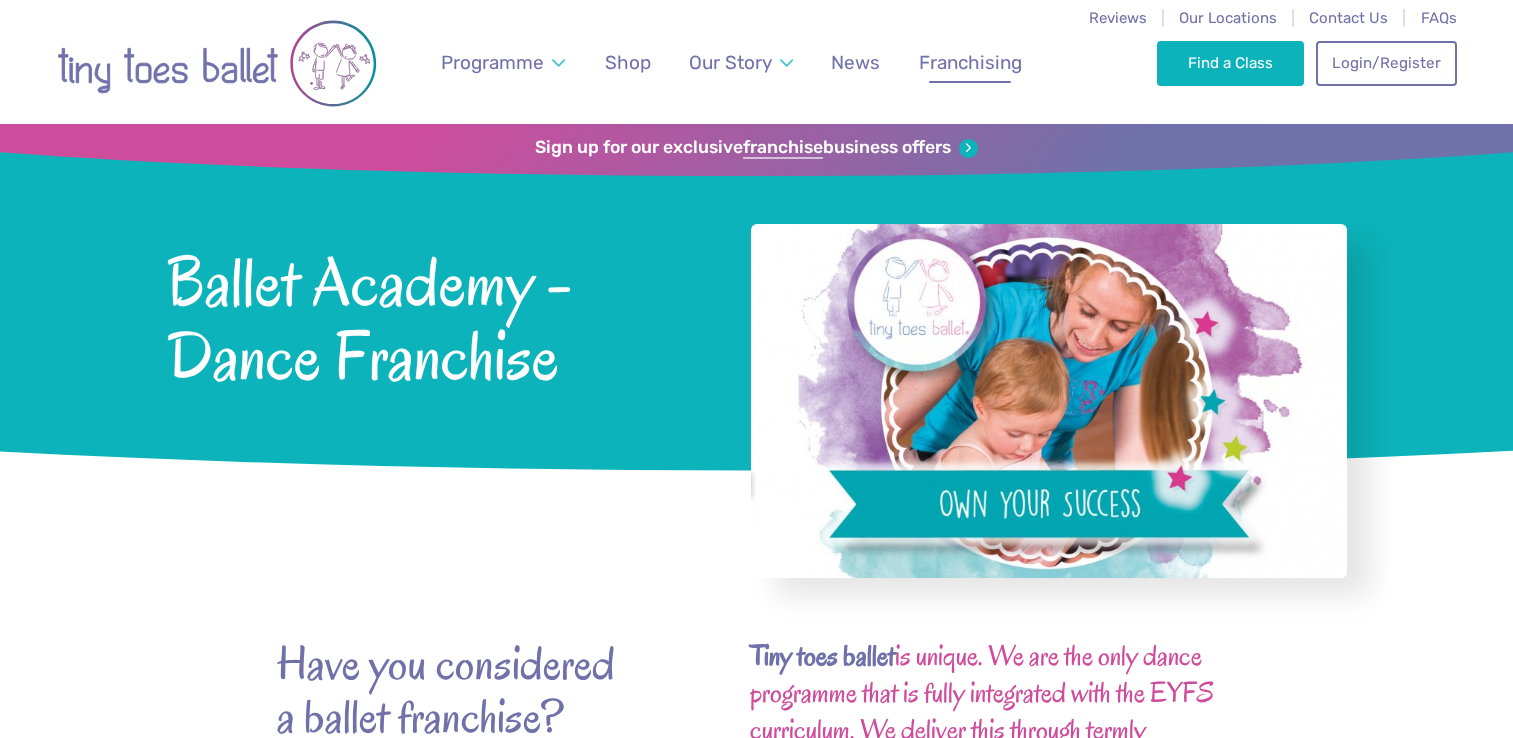 scroll, scrollTop: 0, scrollLeft: 0, axis: both 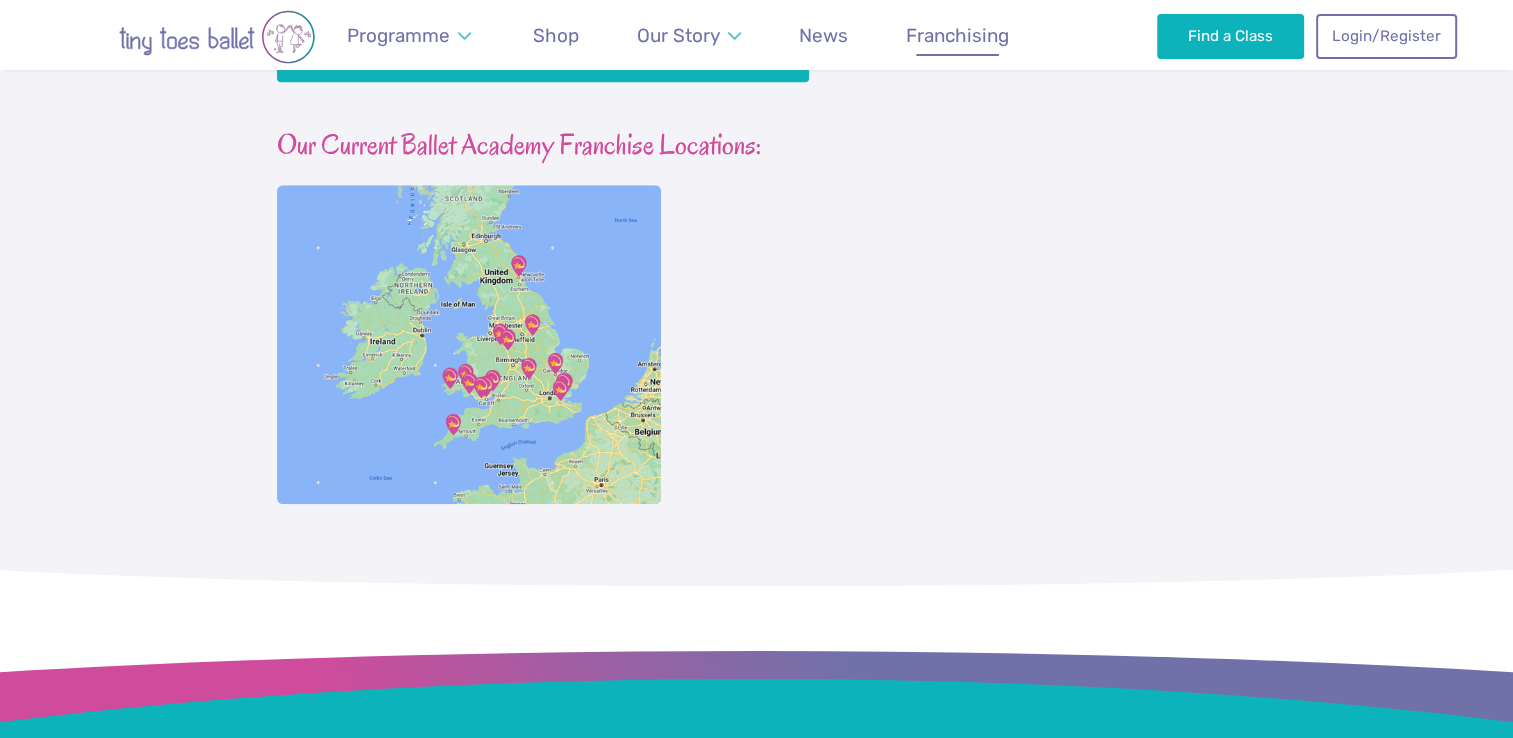 click at bounding box center [469, 344] 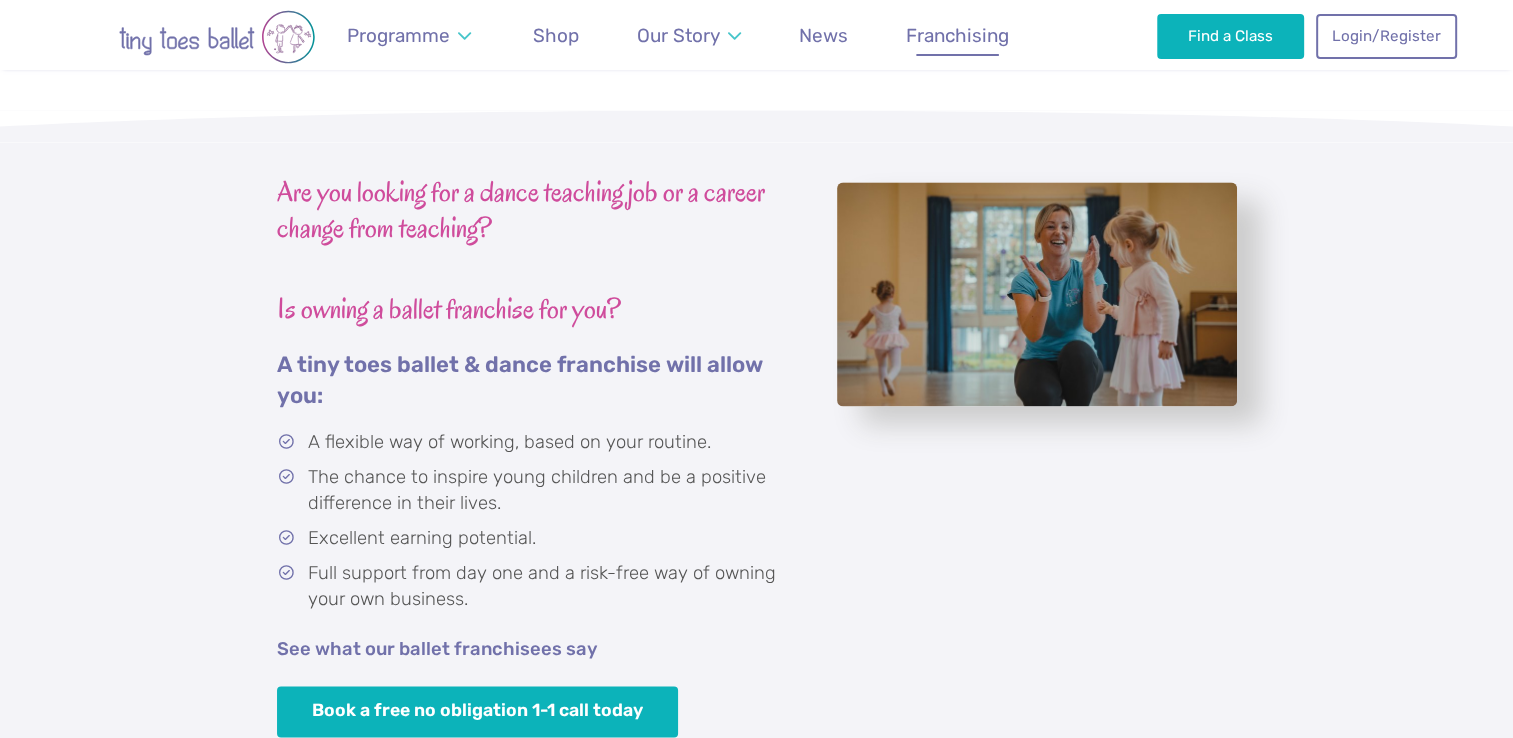 scroll, scrollTop: 2824, scrollLeft: 0, axis: vertical 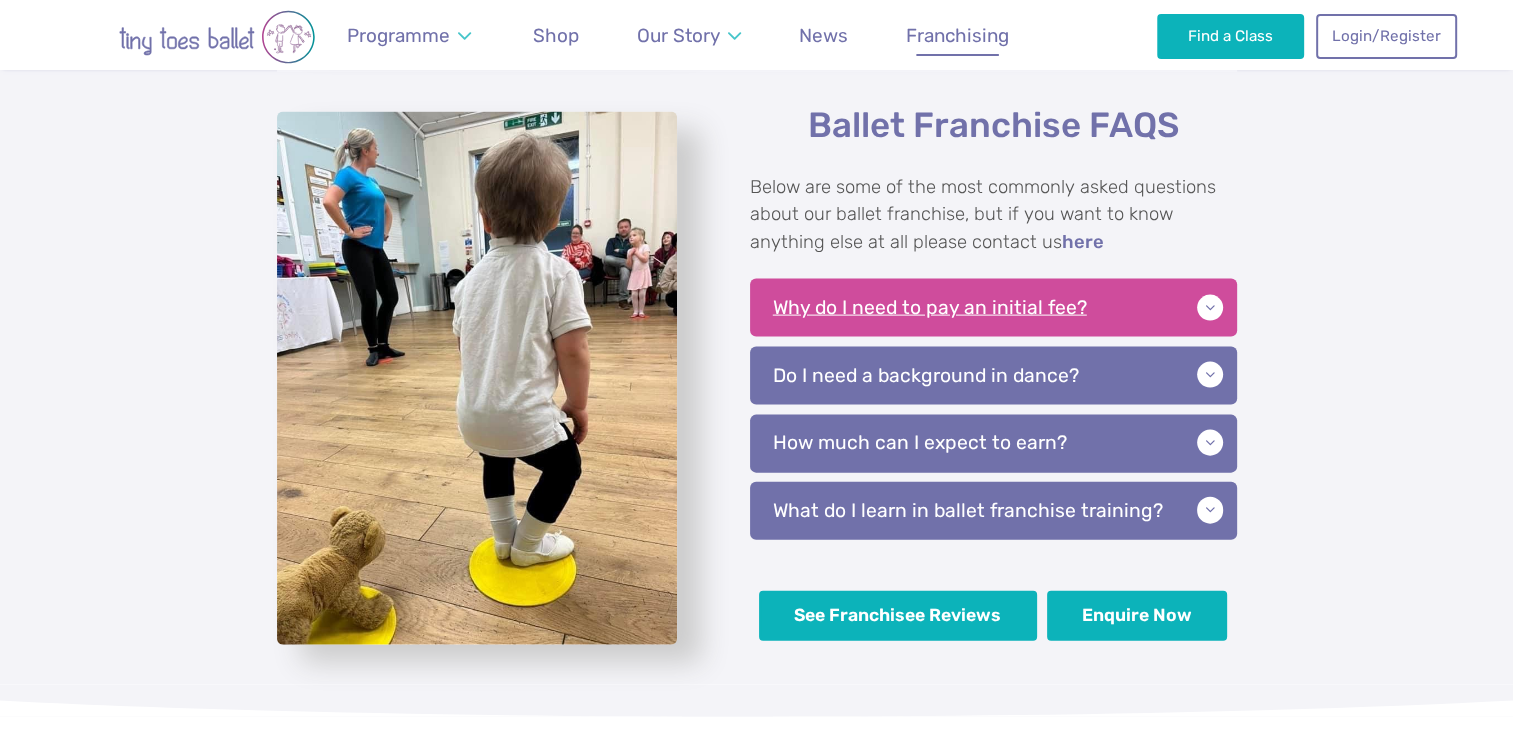 click on "Why do I need to pay an initial fee?" at bounding box center (993, 308) 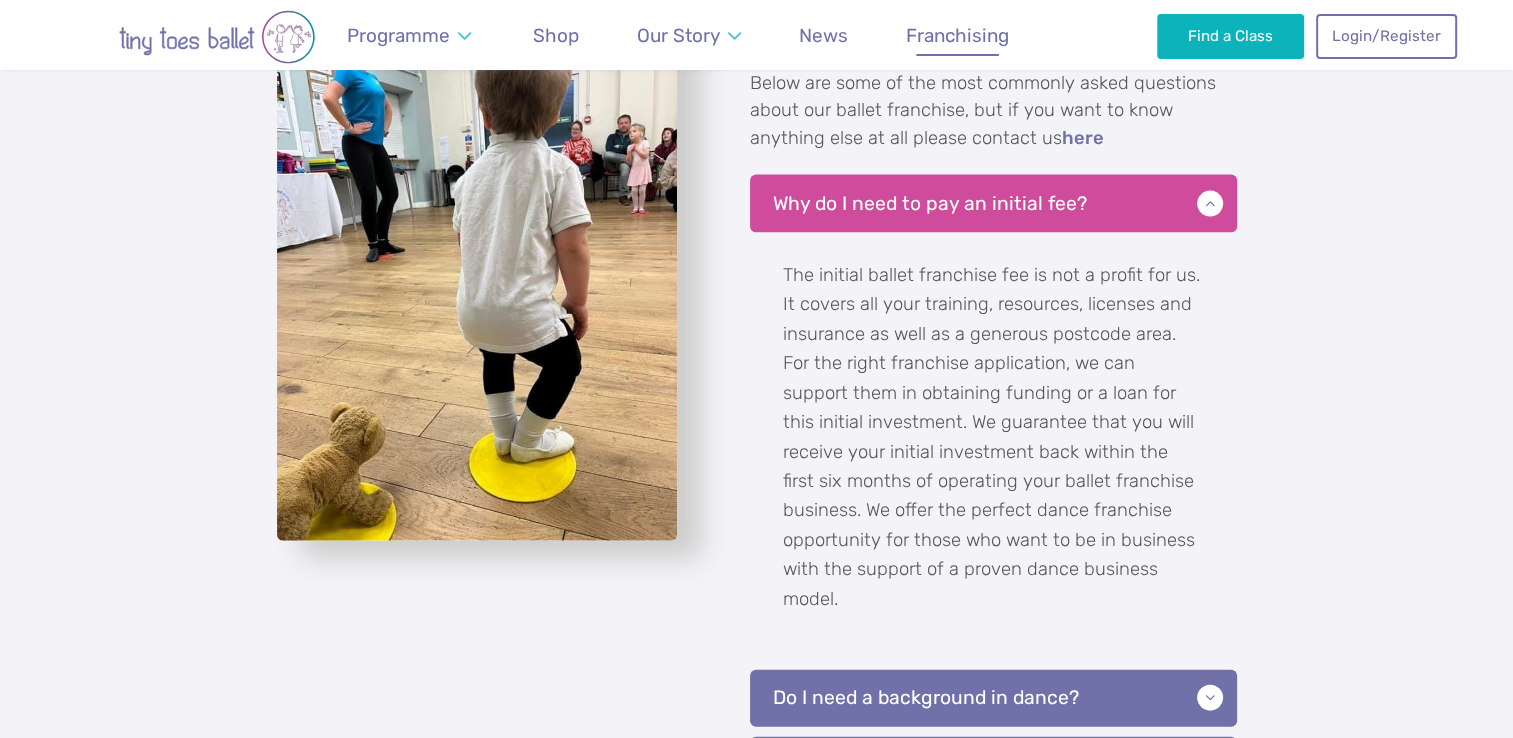 scroll, scrollTop: 4403, scrollLeft: 0, axis: vertical 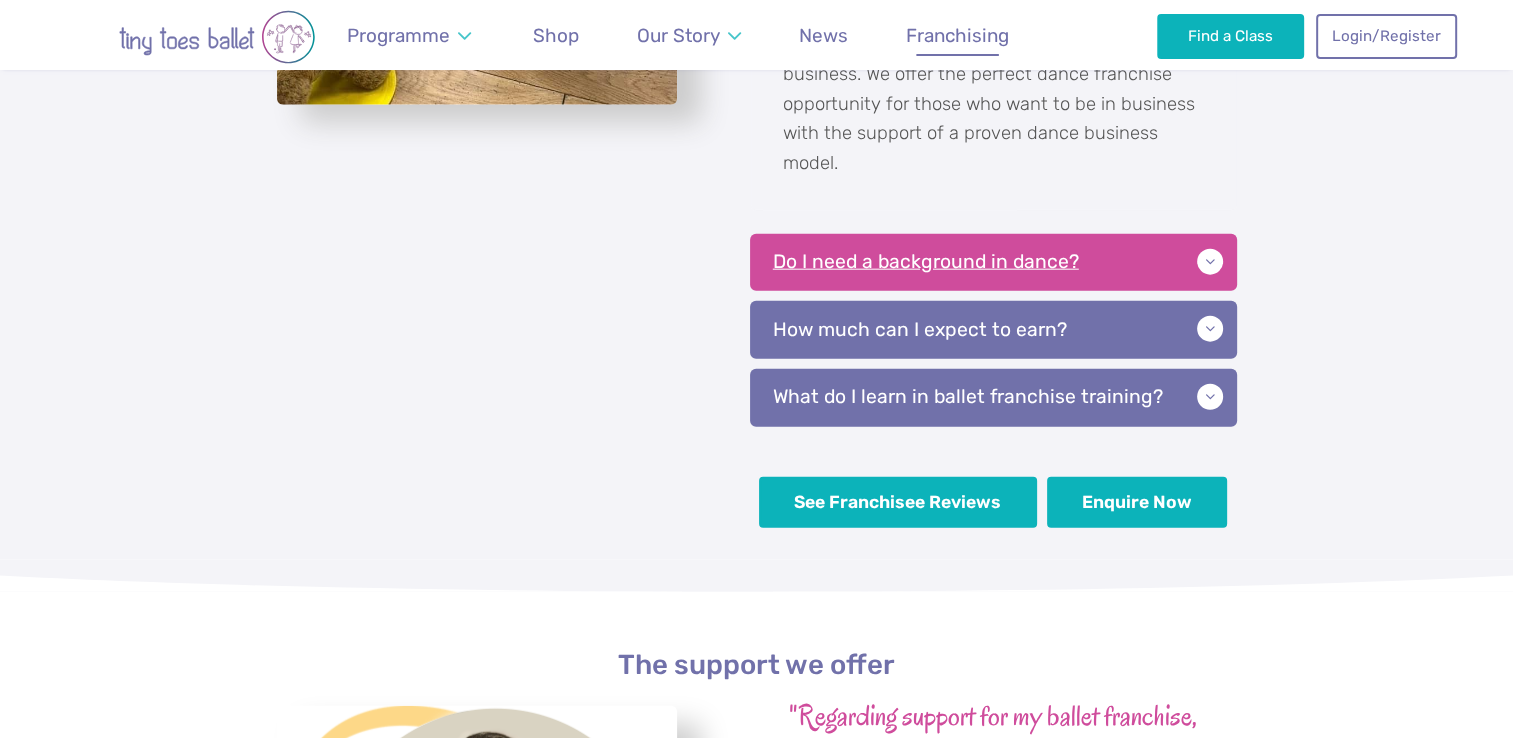 click on "Do I need a background in dance?" at bounding box center (993, 263) 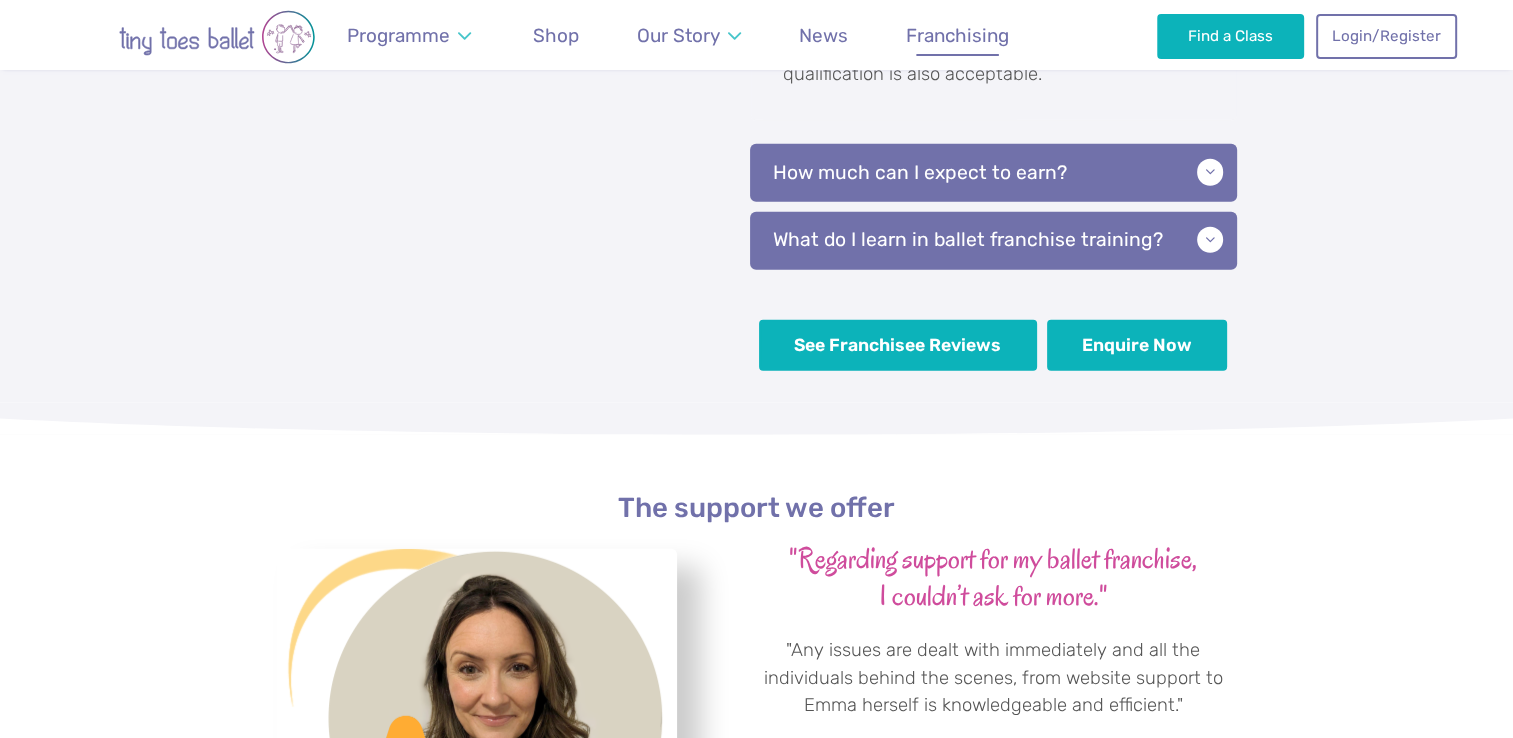 scroll, scrollTop: 5334, scrollLeft: 0, axis: vertical 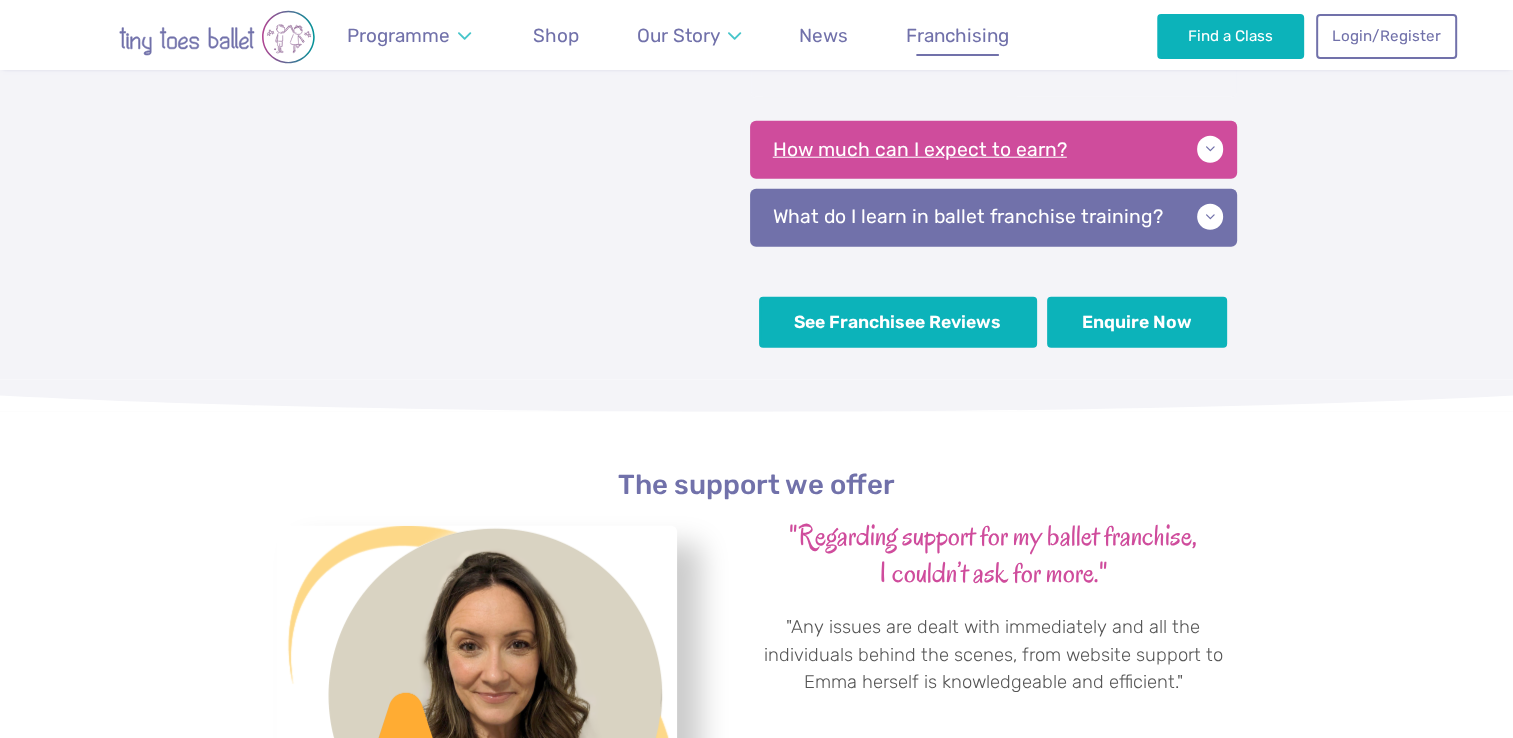 click on "How much can I expect to earn?" at bounding box center (993, 150) 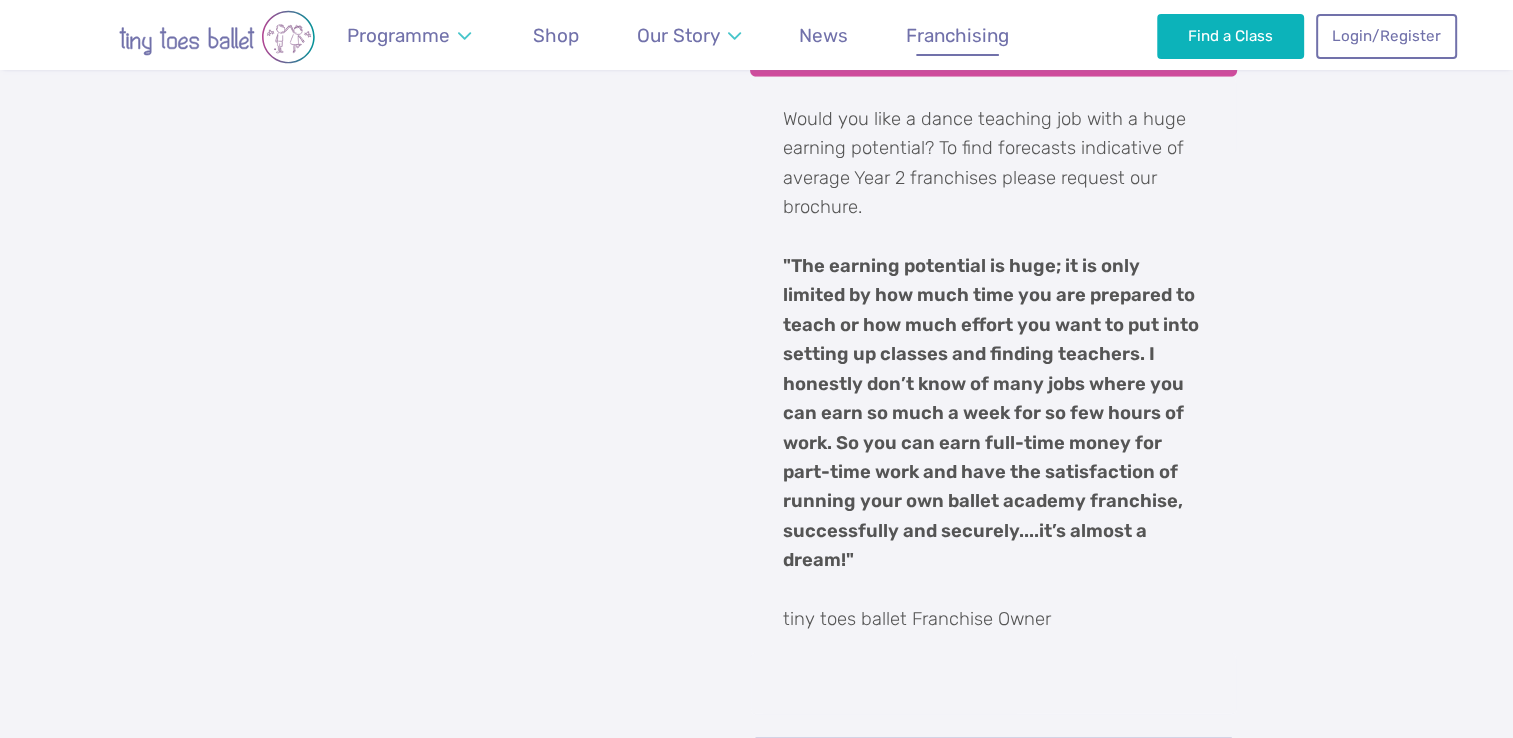 scroll, scrollTop: 5558, scrollLeft: 0, axis: vertical 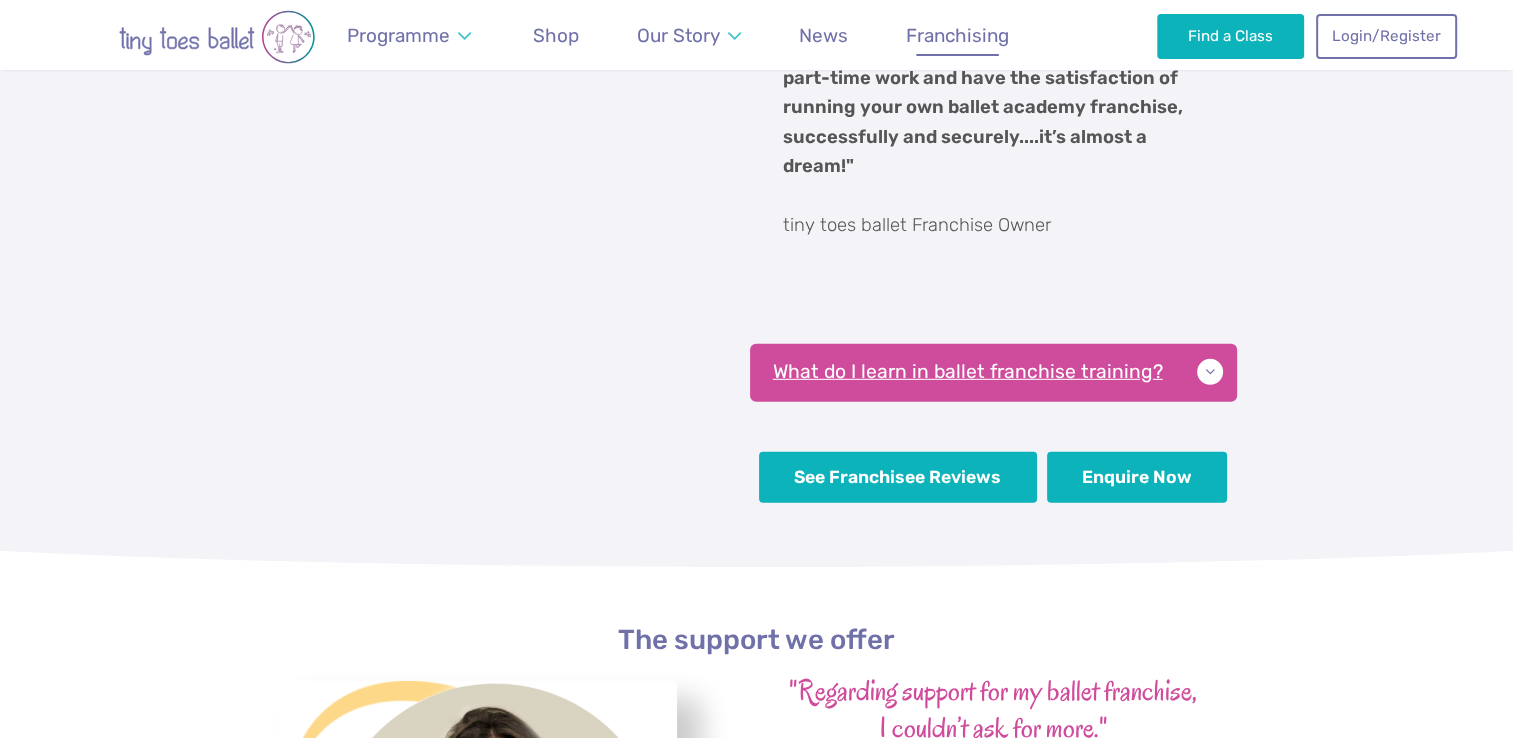 click on "What do I learn in ballet franchise training?" at bounding box center (993, 373) 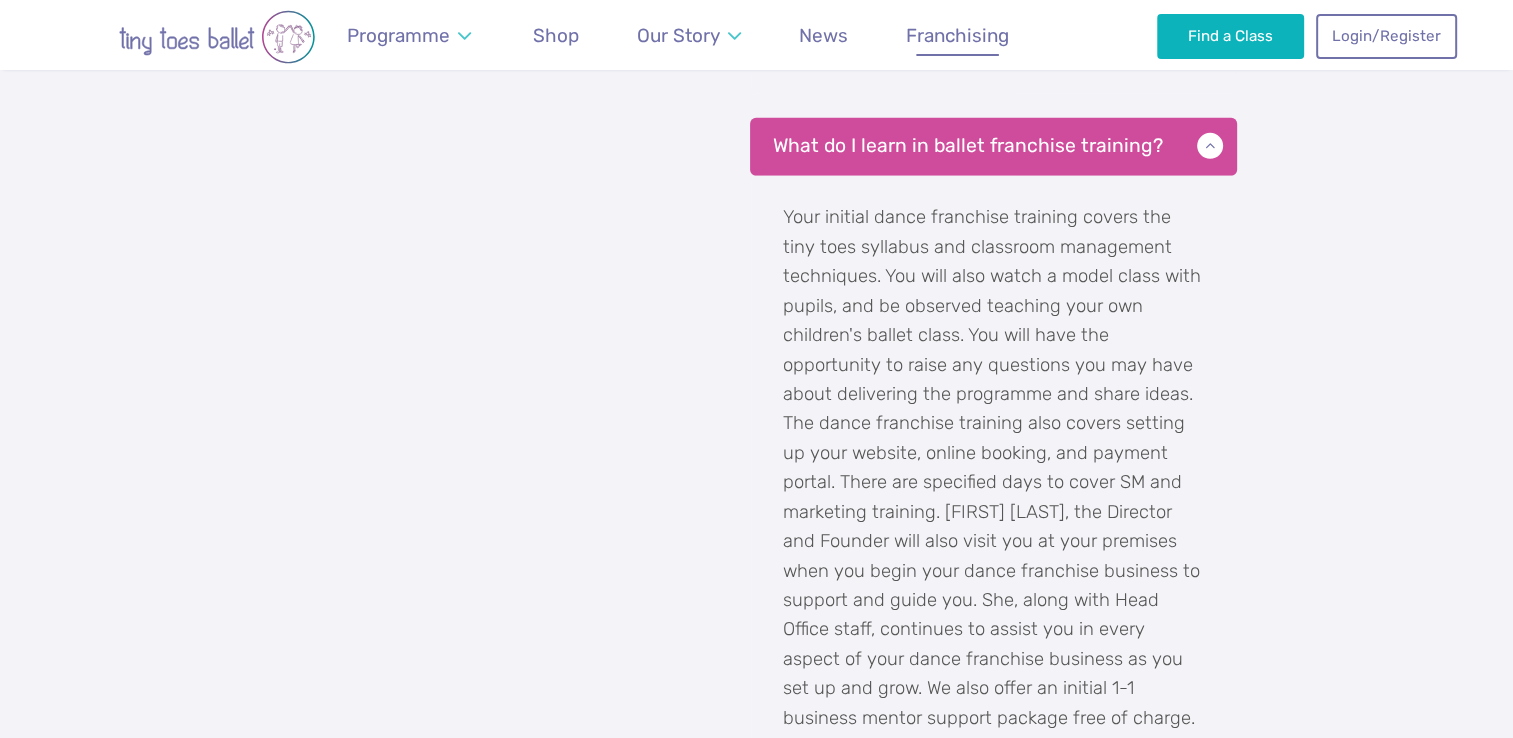 scroll, scrollTop: 6108, scrollLeft: 0, axis: vertical 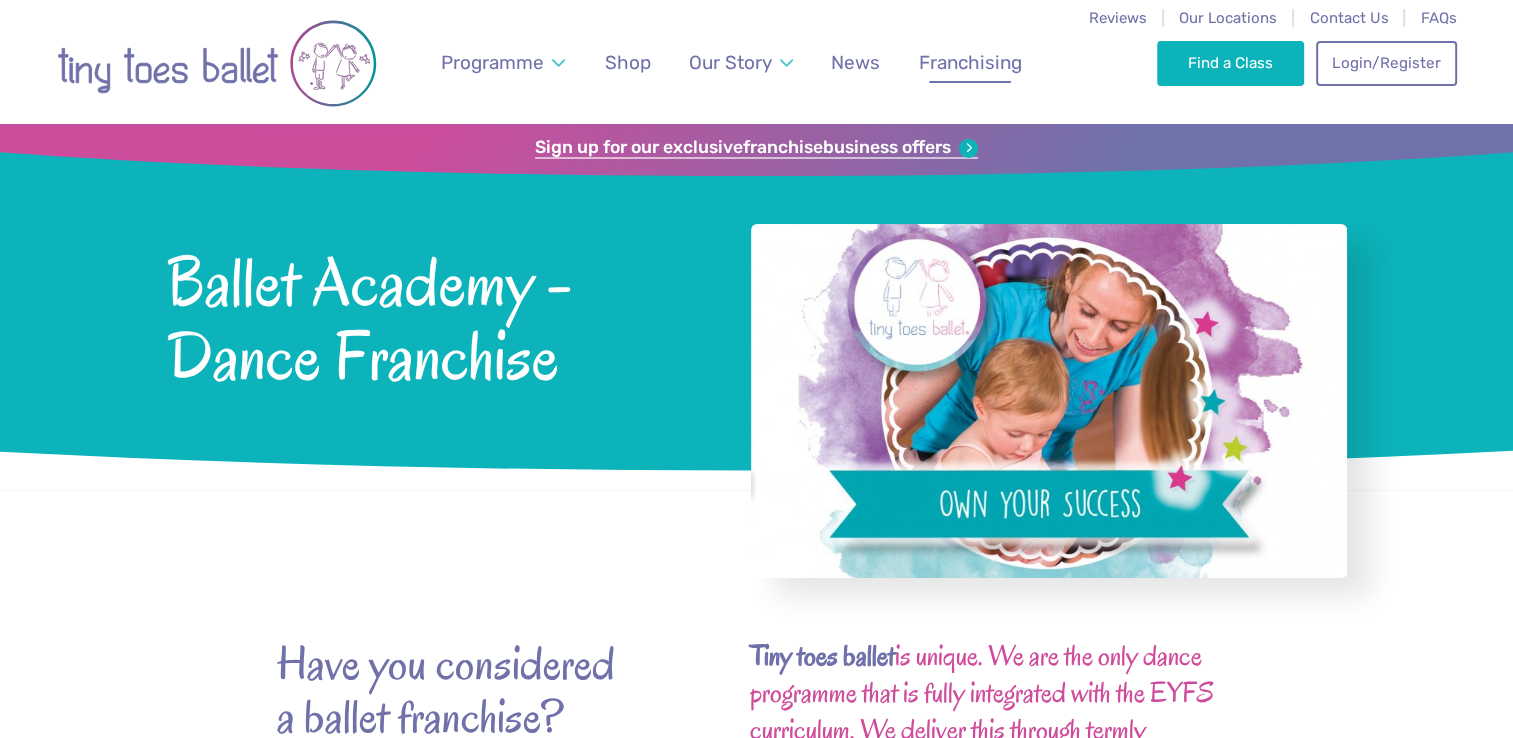 click on "Sign up for our exclusive  franchise   business offers" at bounding box center [756, 148] 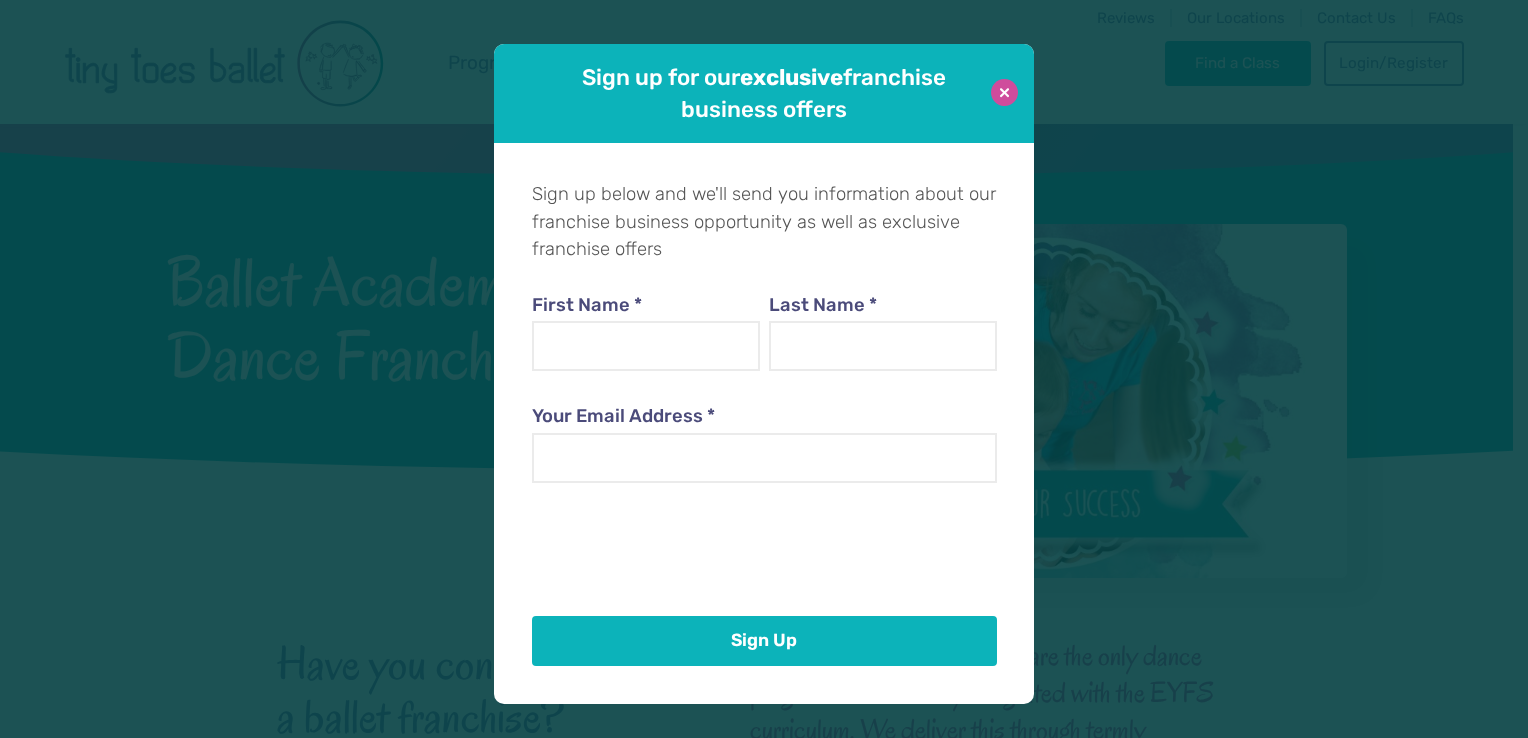 click at bounding box center (1004, 92) 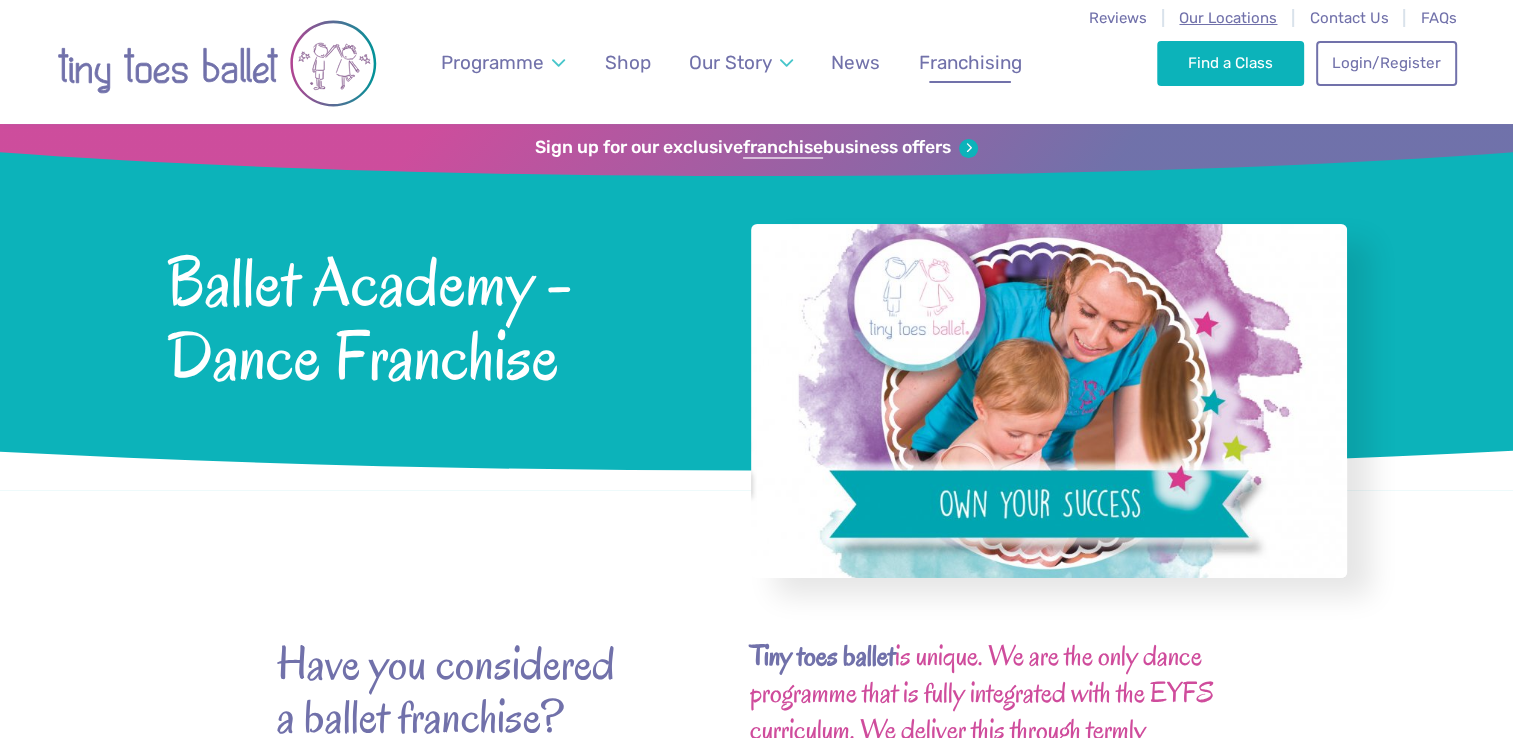 click on "Our Locations" at bounding box center (1228, 18) 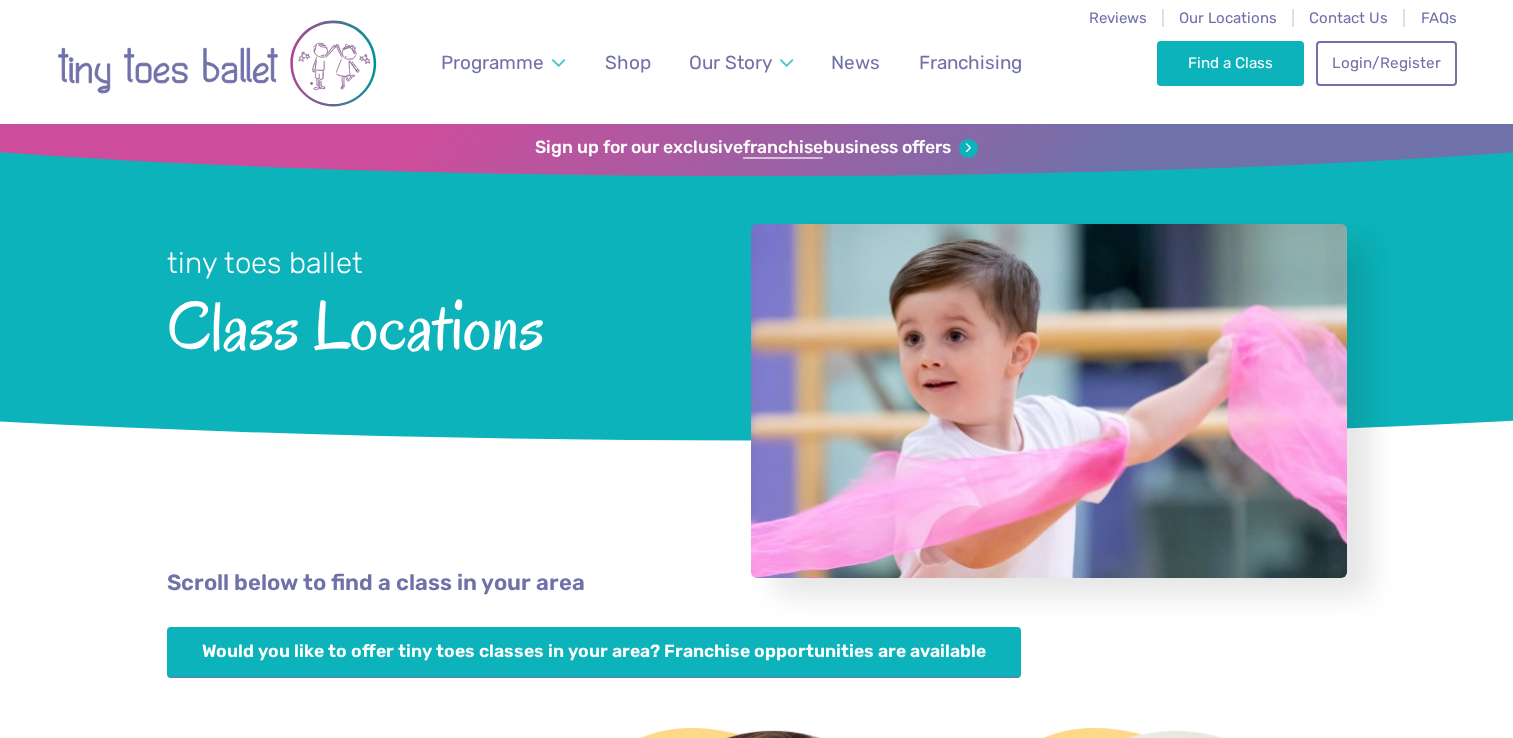 scroll, scrollTop: 0, scrollLeft: 0, axis: both 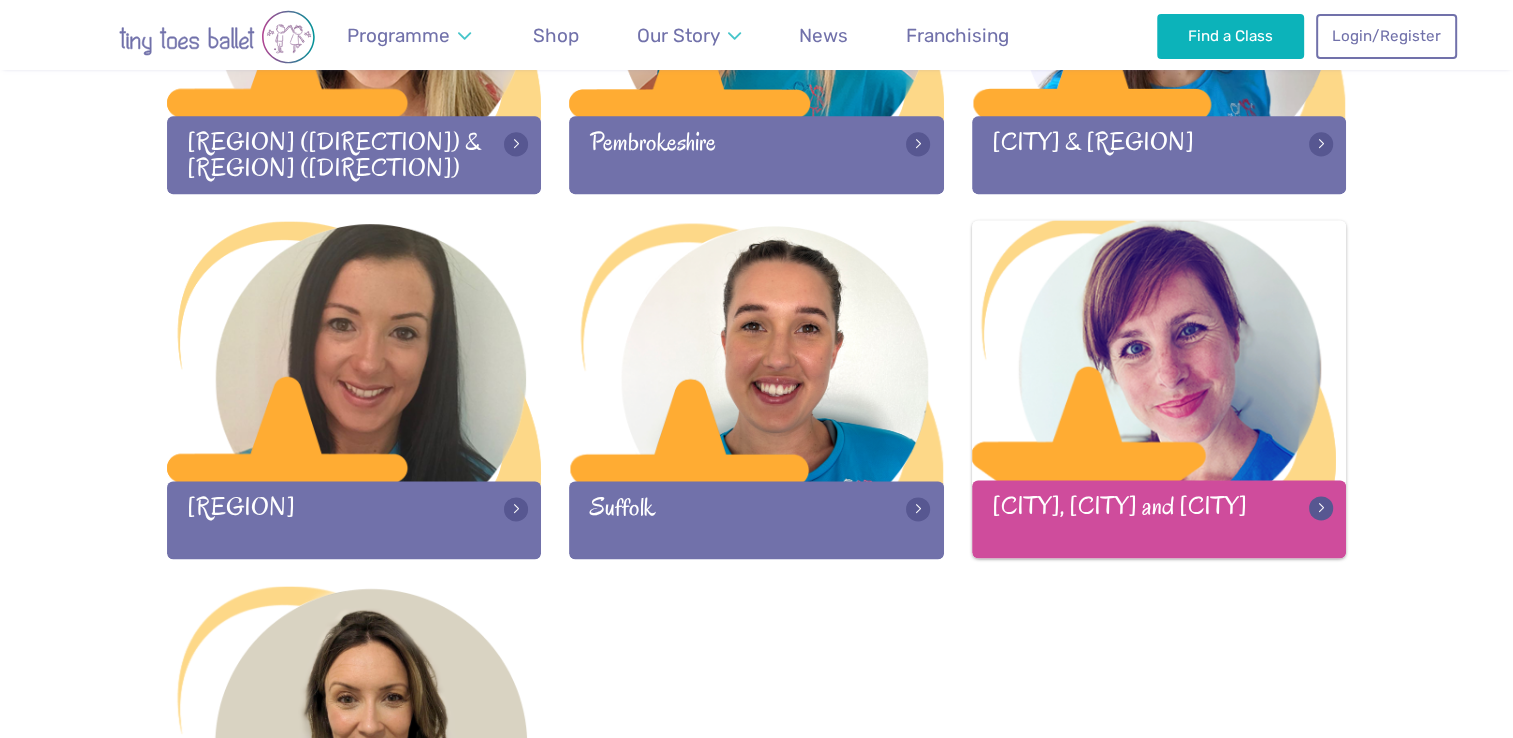 click on "[CITY], [CITY] and [CITY]" at bounding box center [1159, 518] 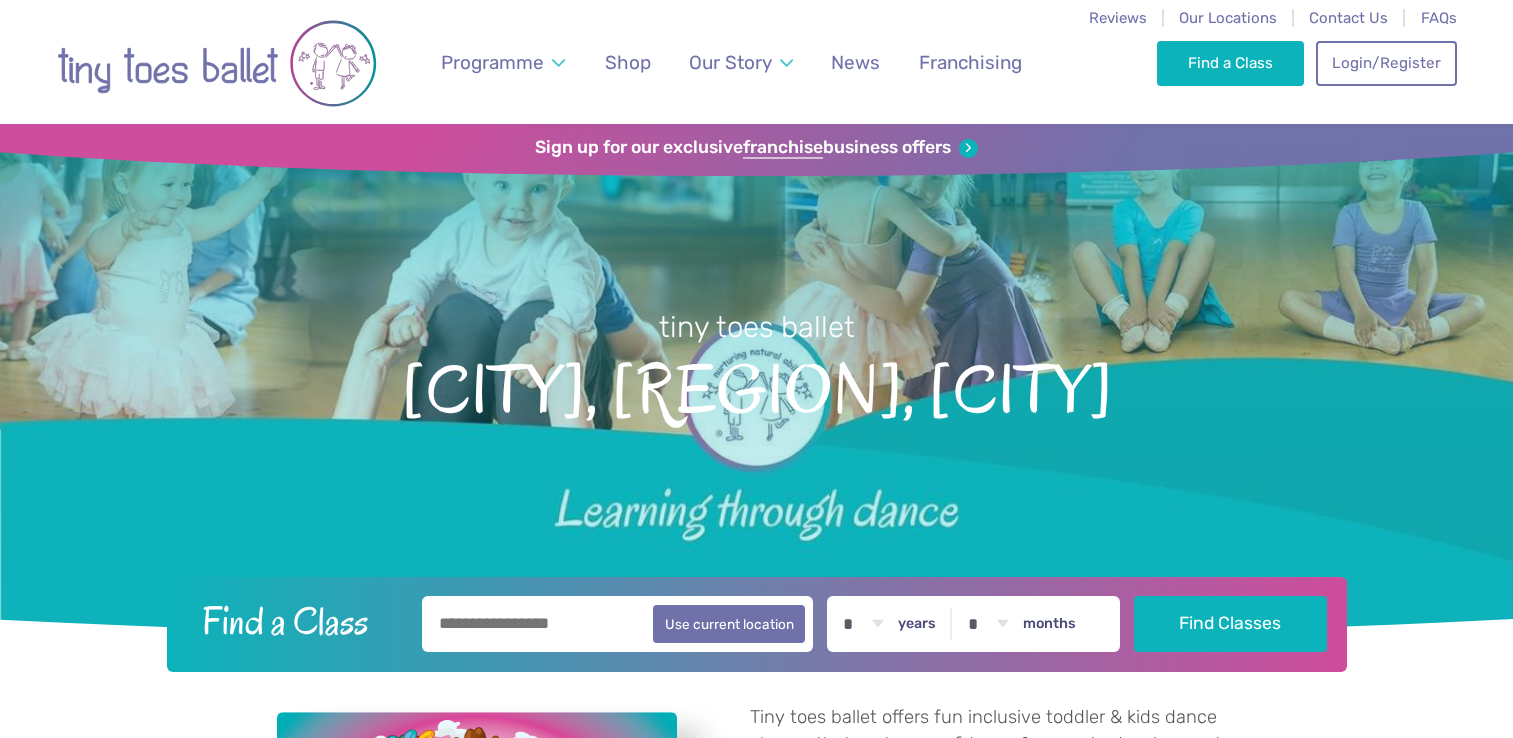 scroll, scrollTop: 0, scrollLeft: 0, axis: both 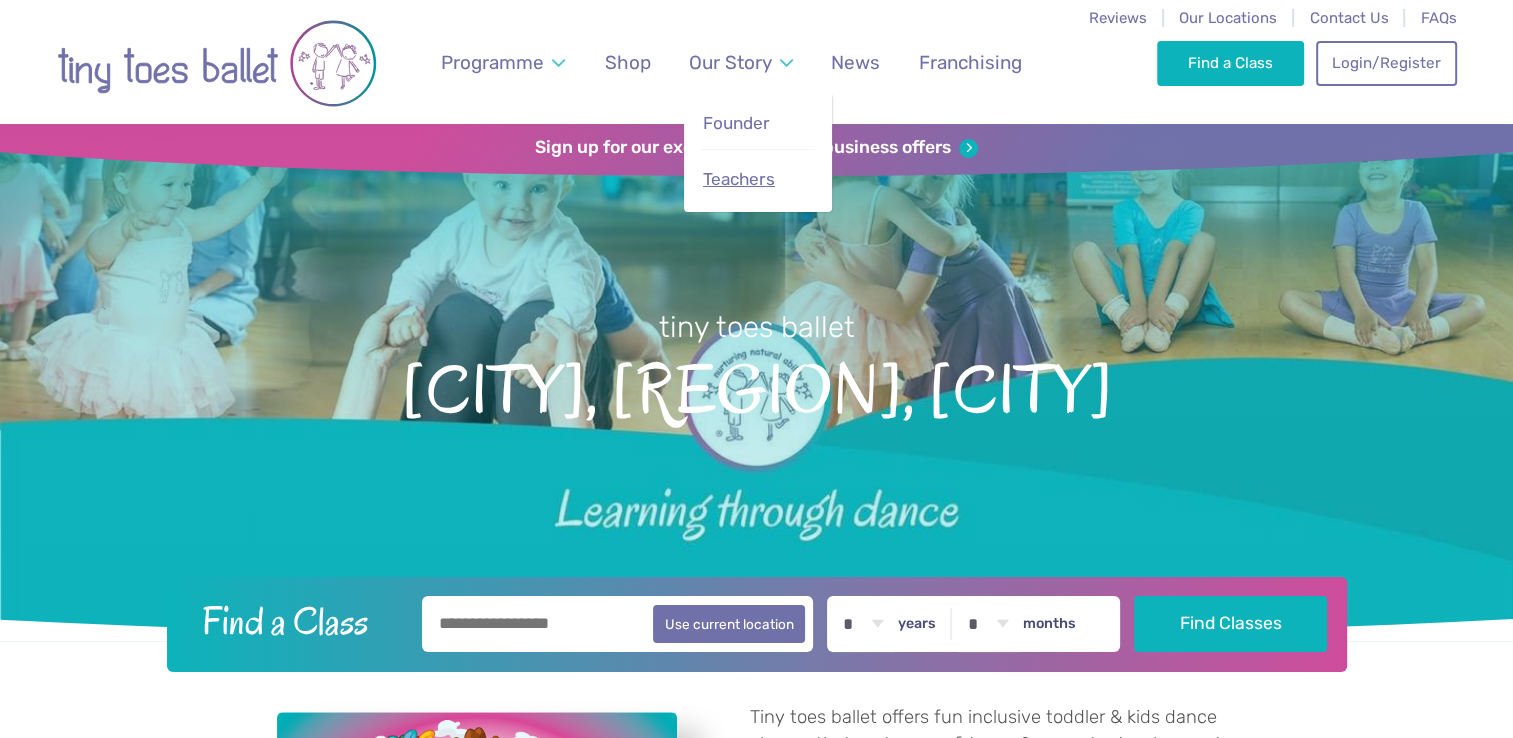 click on "Teachers" at bounding box center (739, 179) 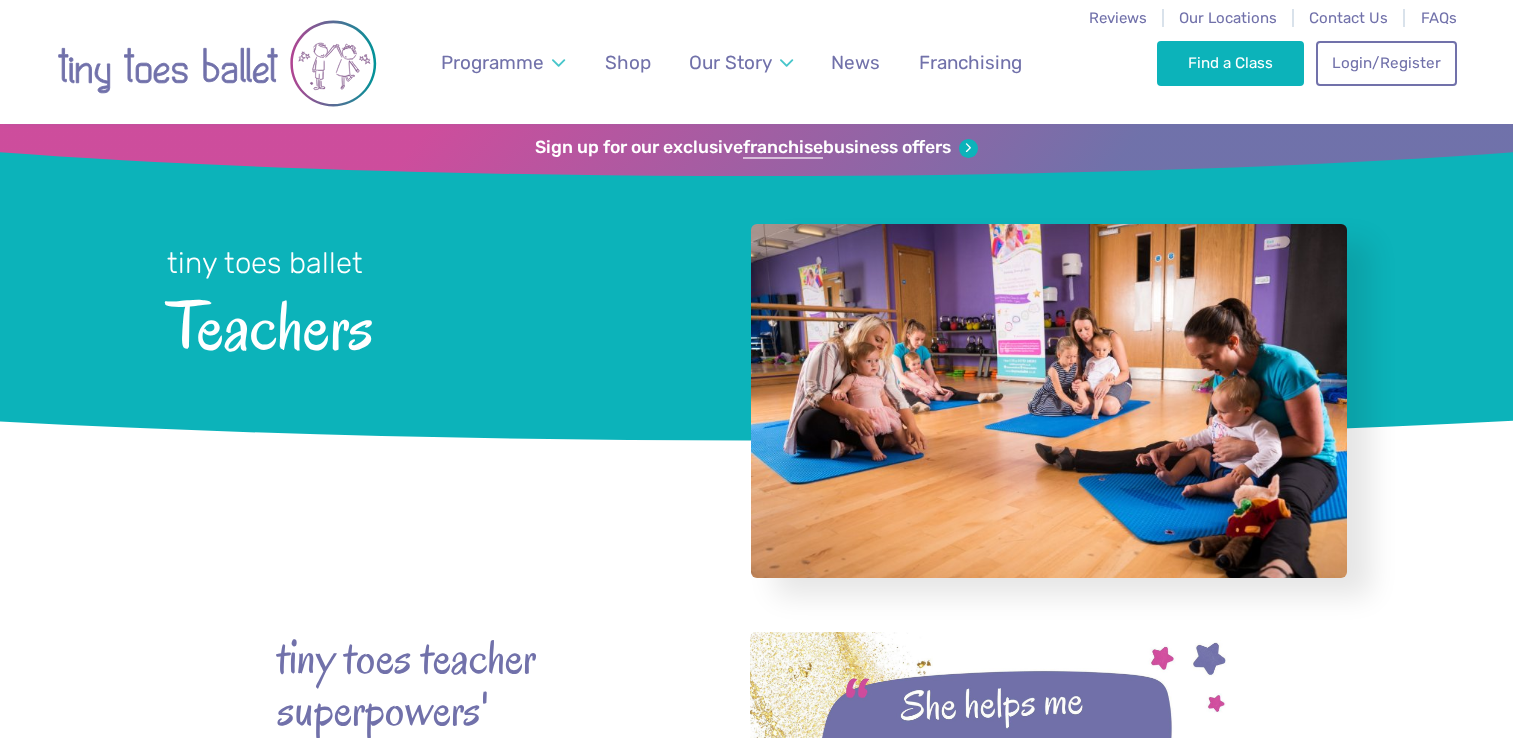 scroll, scrollTop: 0, scrollLeft: 0, axis: both 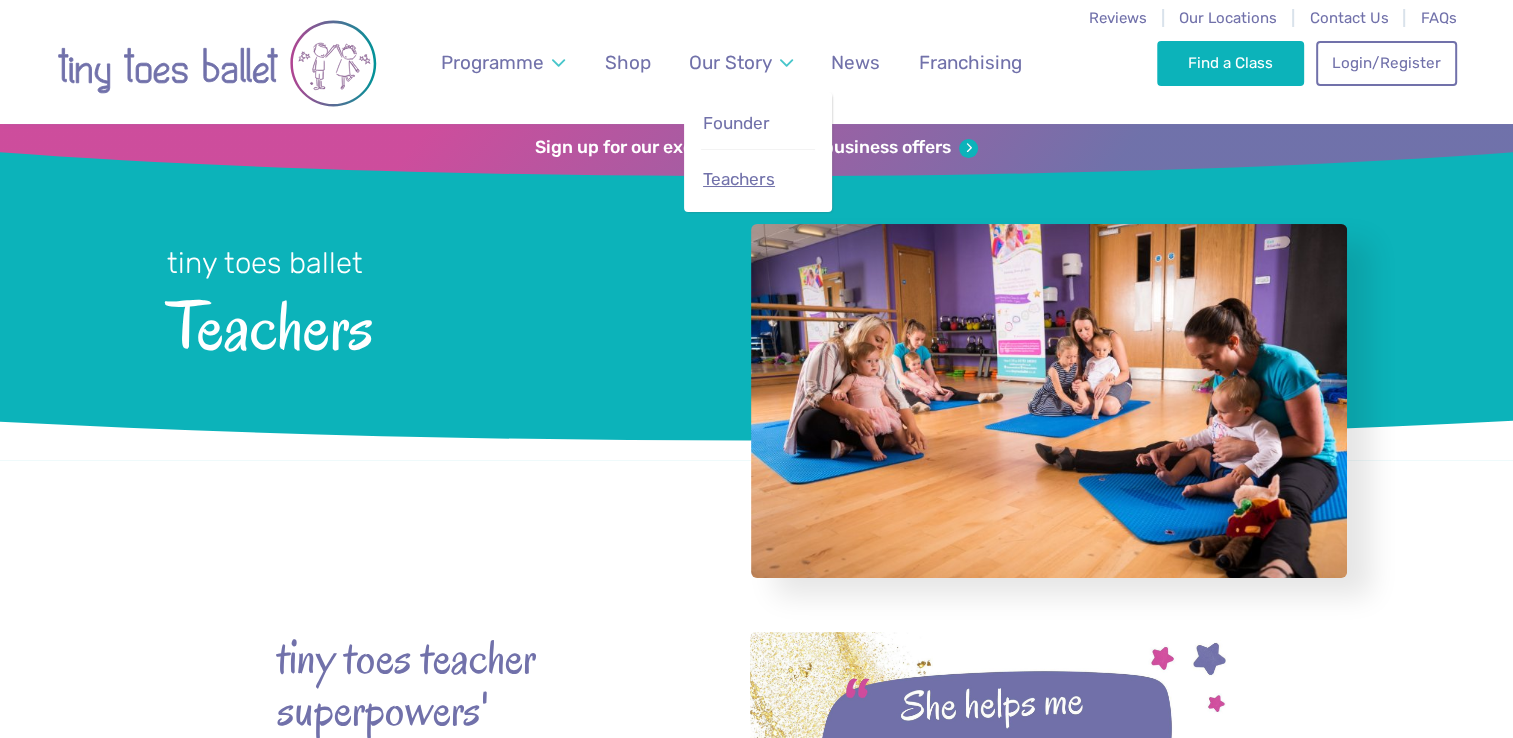 click on "Teachers" at bounding box center (739, 179) 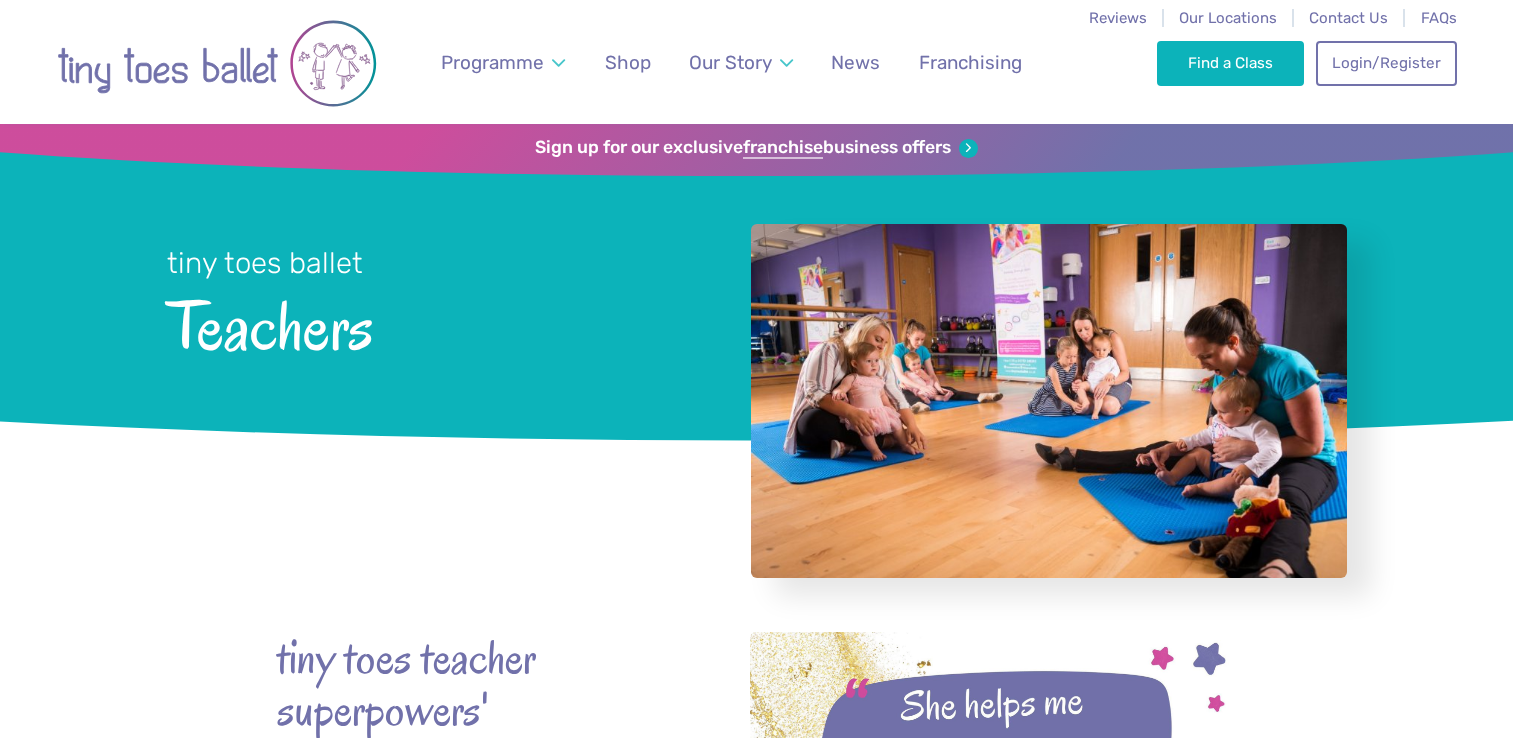 scroll, scrollTop: 0, scrollLeft: 0, axis: both 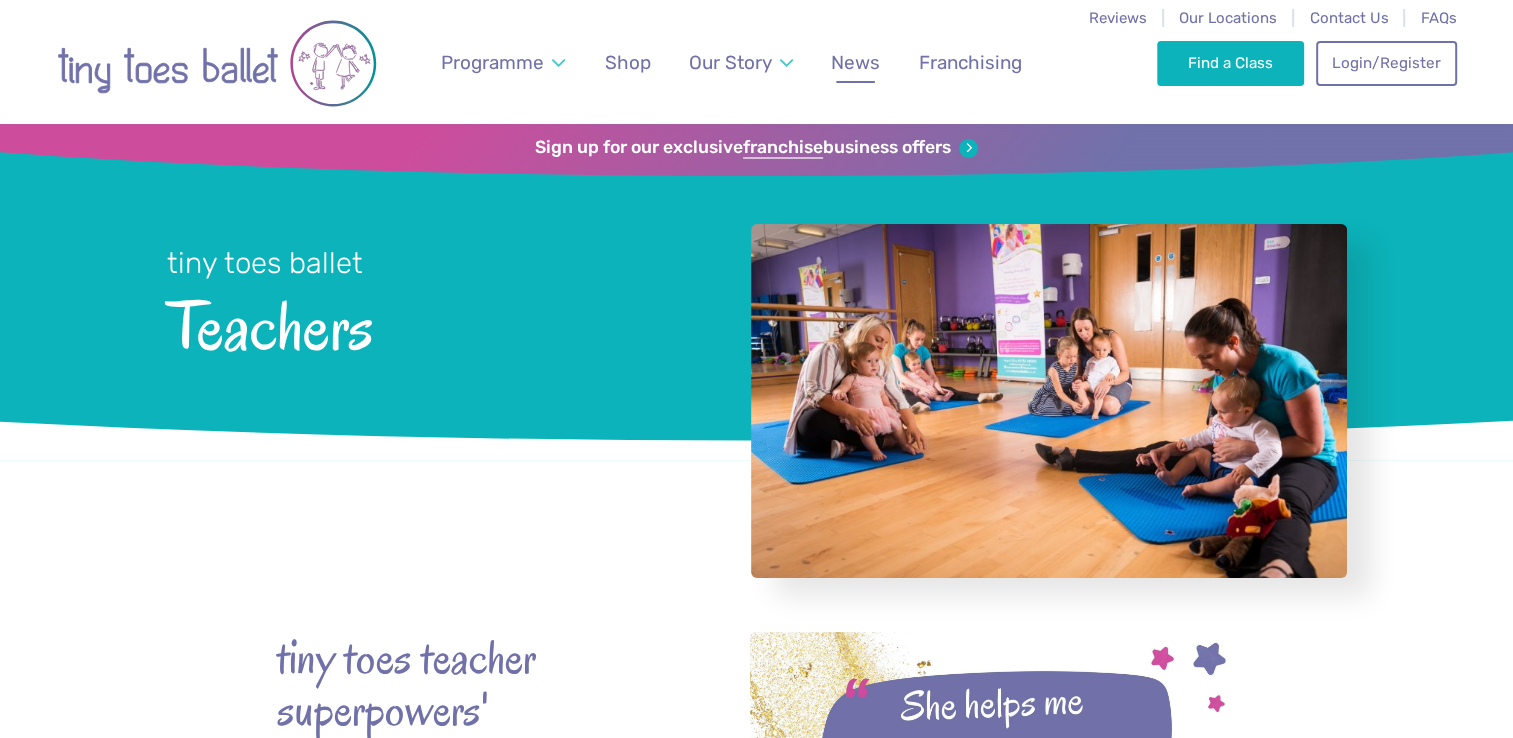 click on "News" at bounding box center [855, 62] 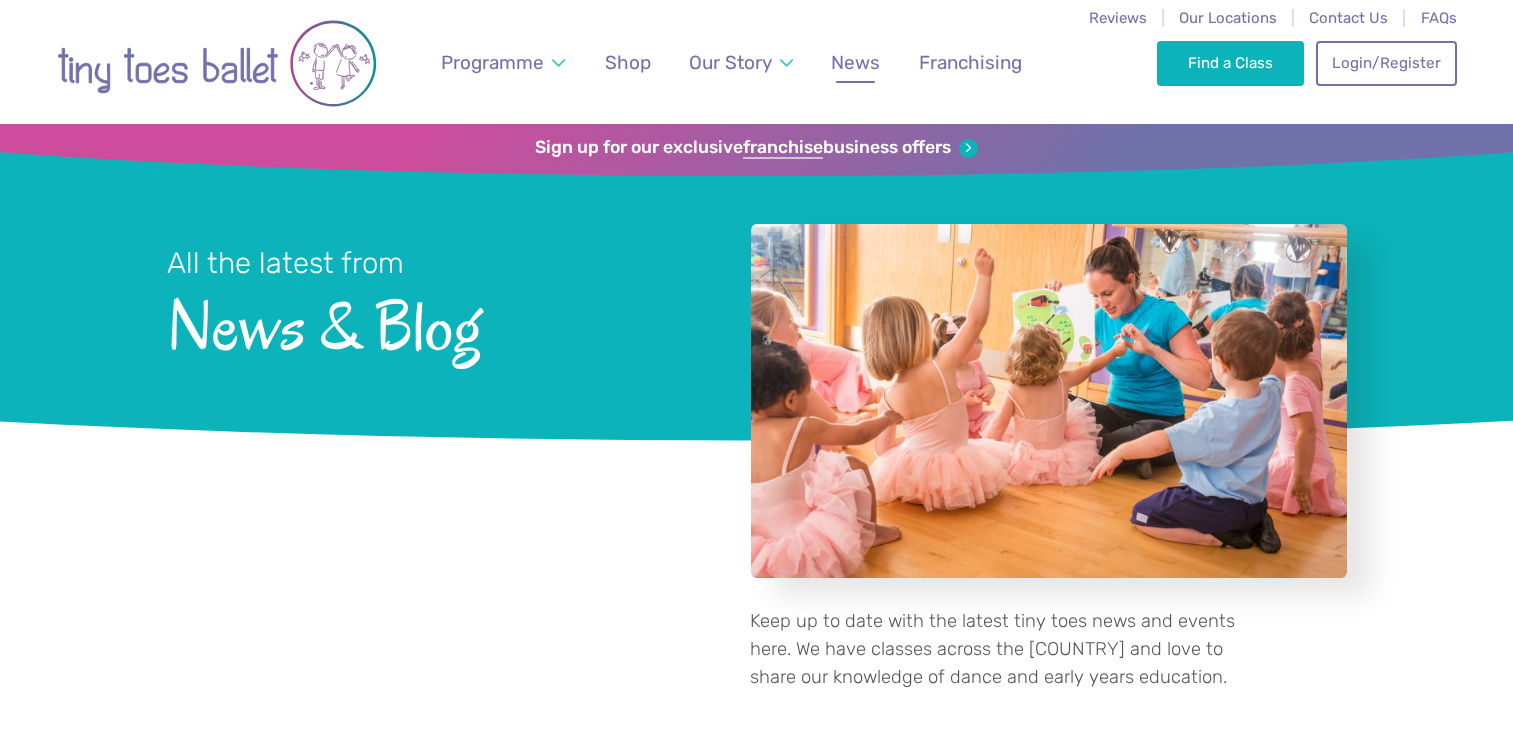 scroll, scrollTop: 0, scrollLeft: 0, axis: both 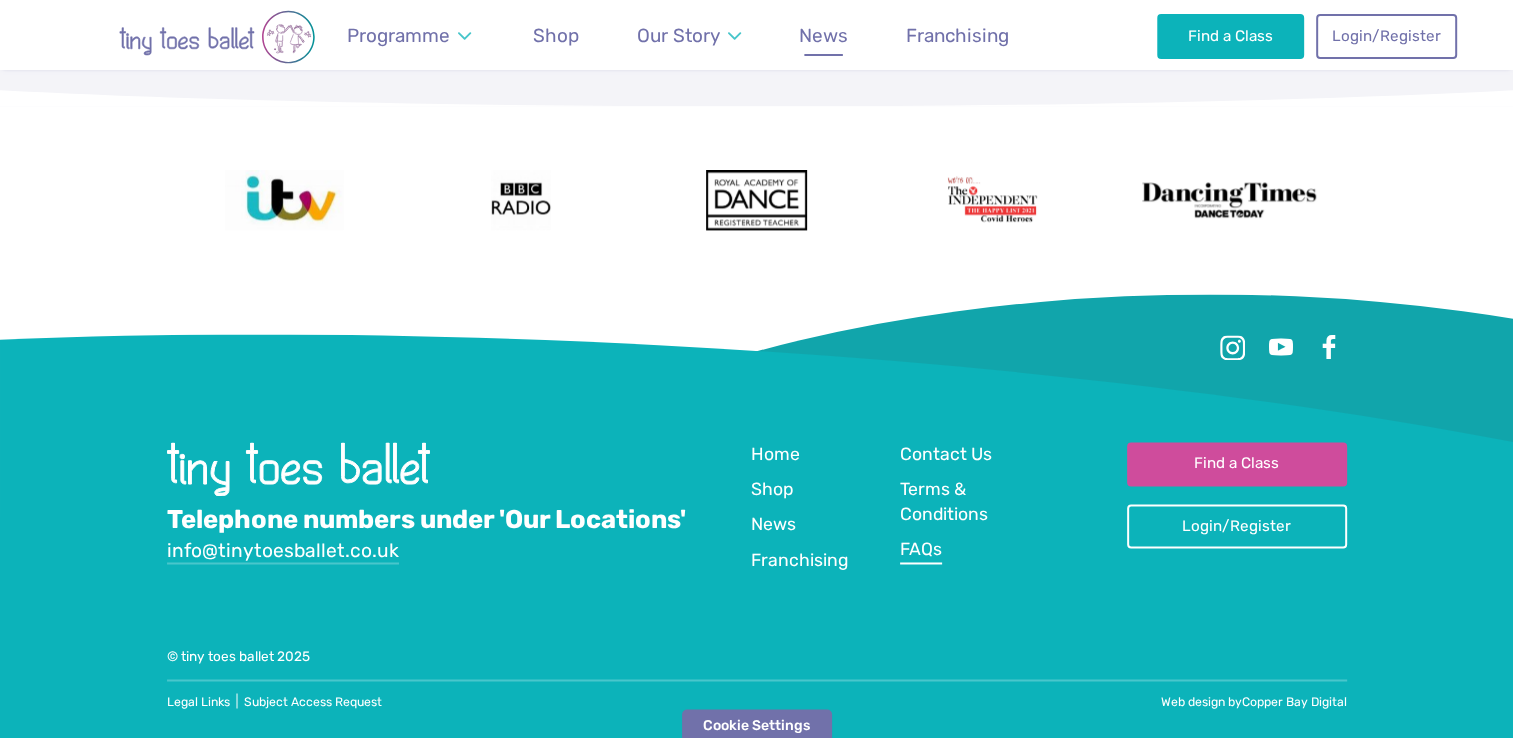 click on "FAQs" at bounding box center (921, 549) 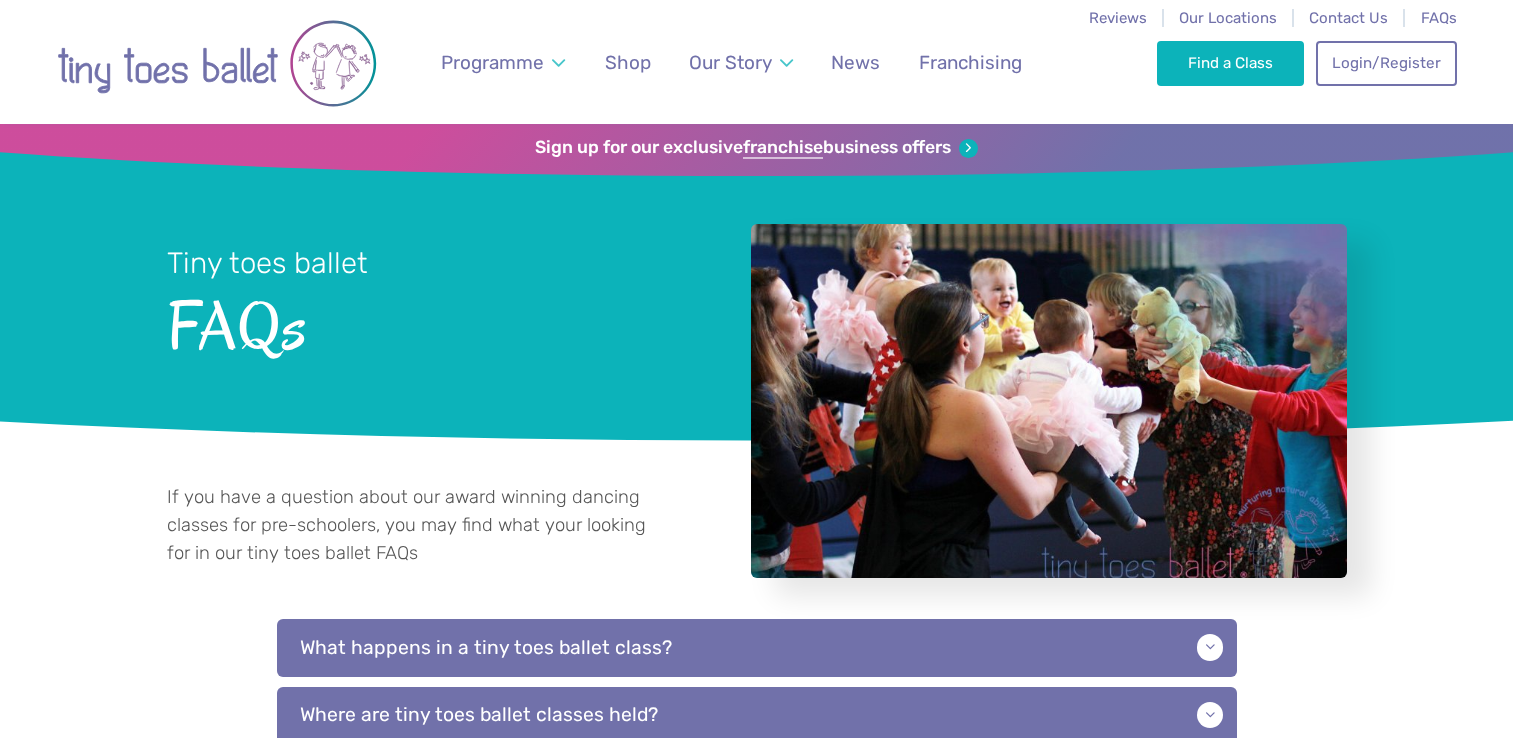 scroll, scrollTop: 0, scrollLeft: 0, axis: both 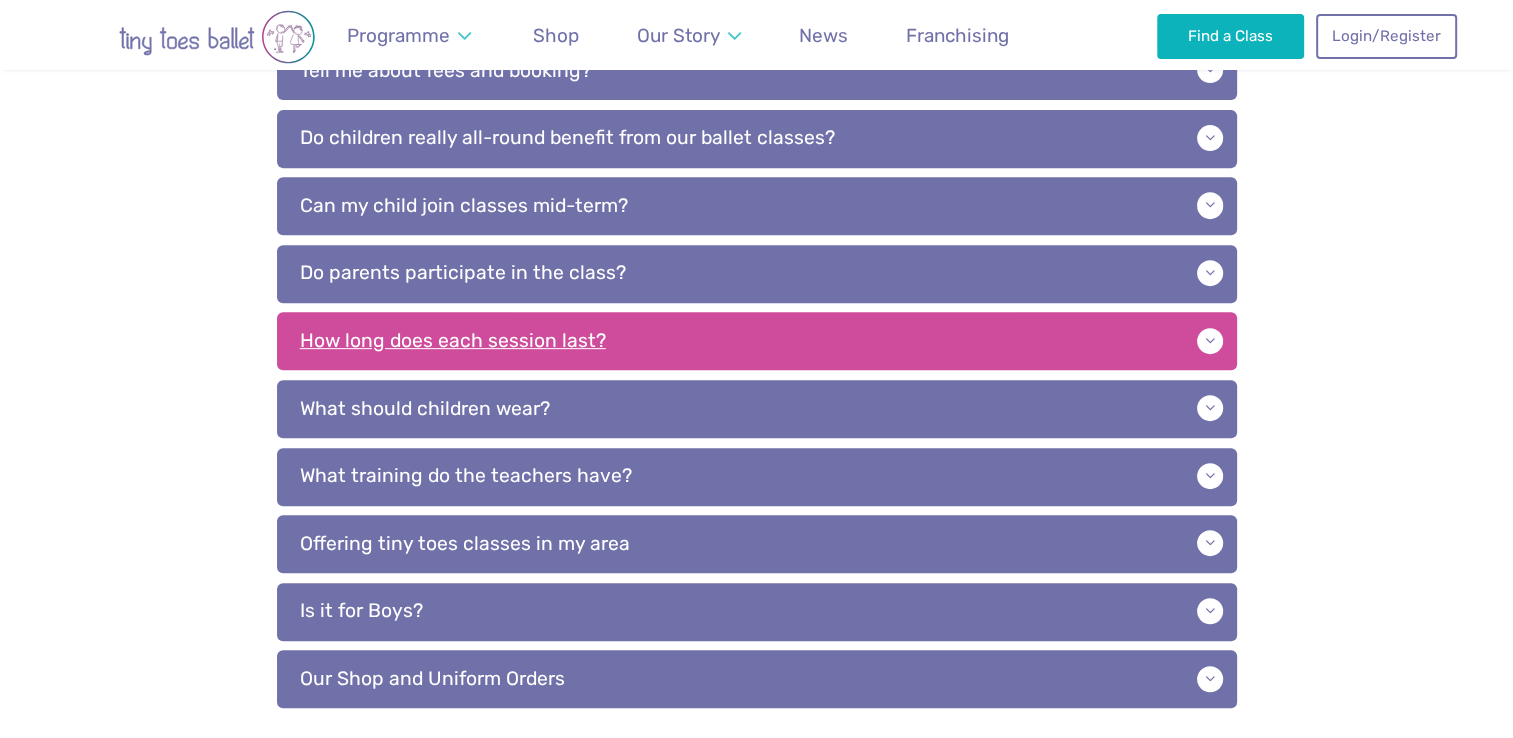 click on "How long does each session last?" at bounding box center [757, 341] 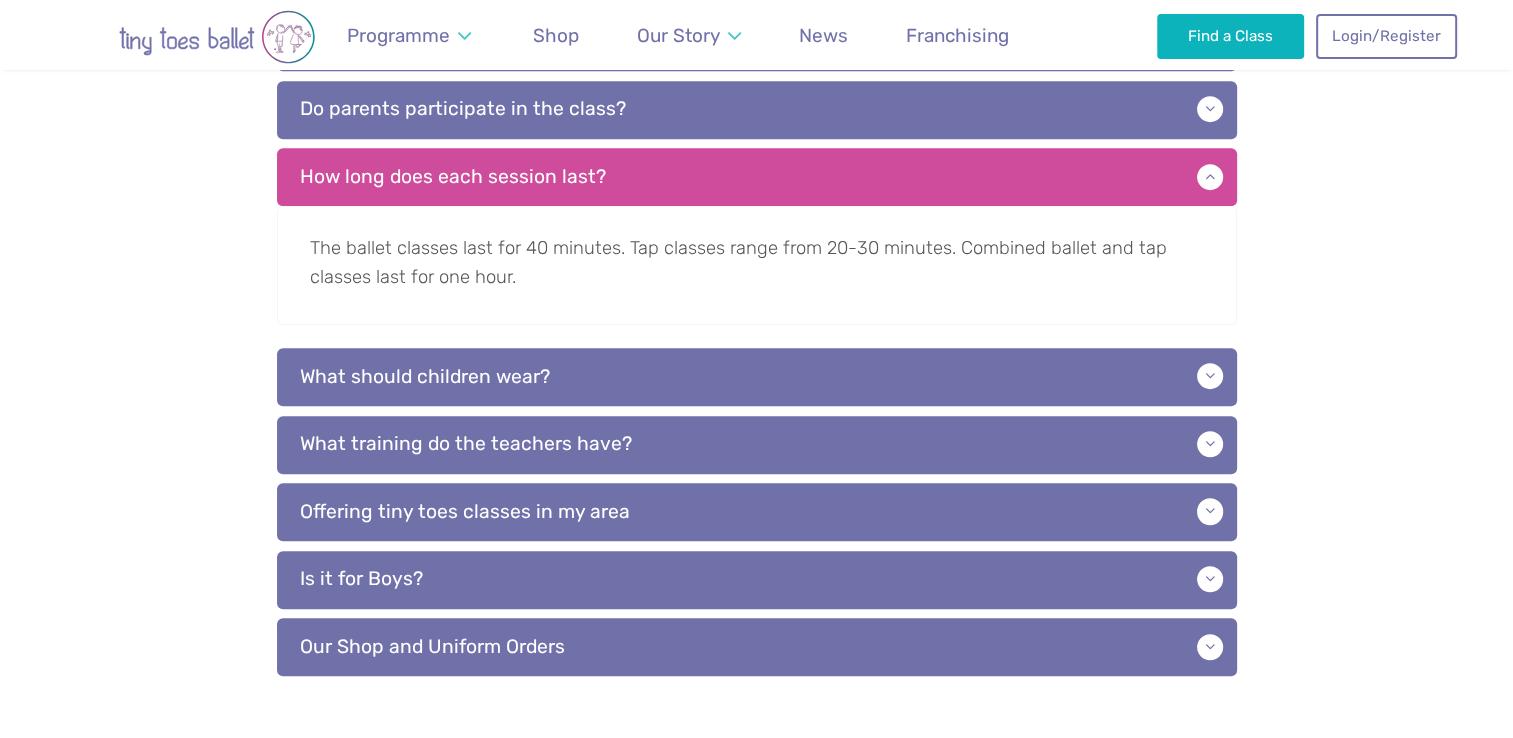 scroll, scrollTop: 947, scrollLeft: 0, axis: vertical 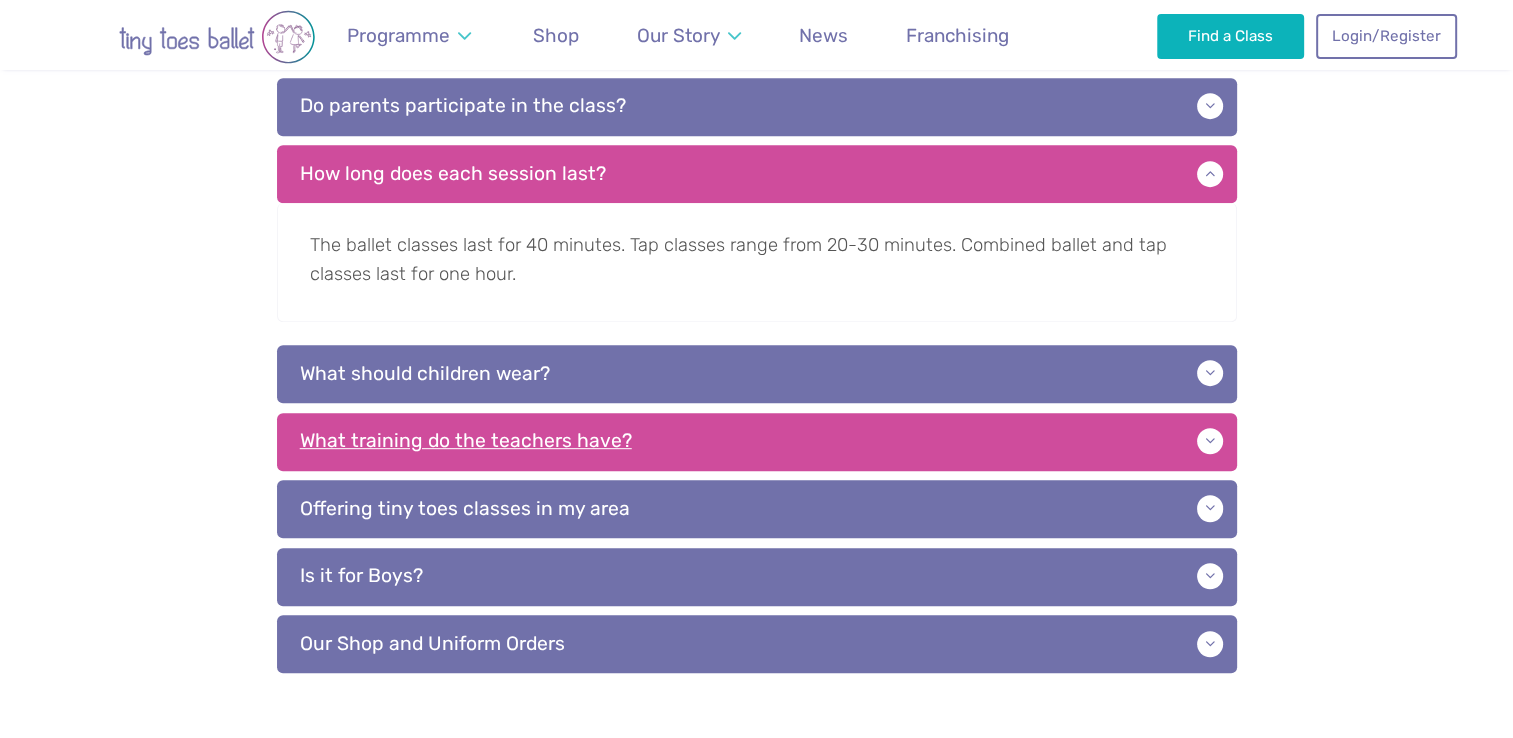 click on "What training do the teachers have?" at bounding box center [757, 442] 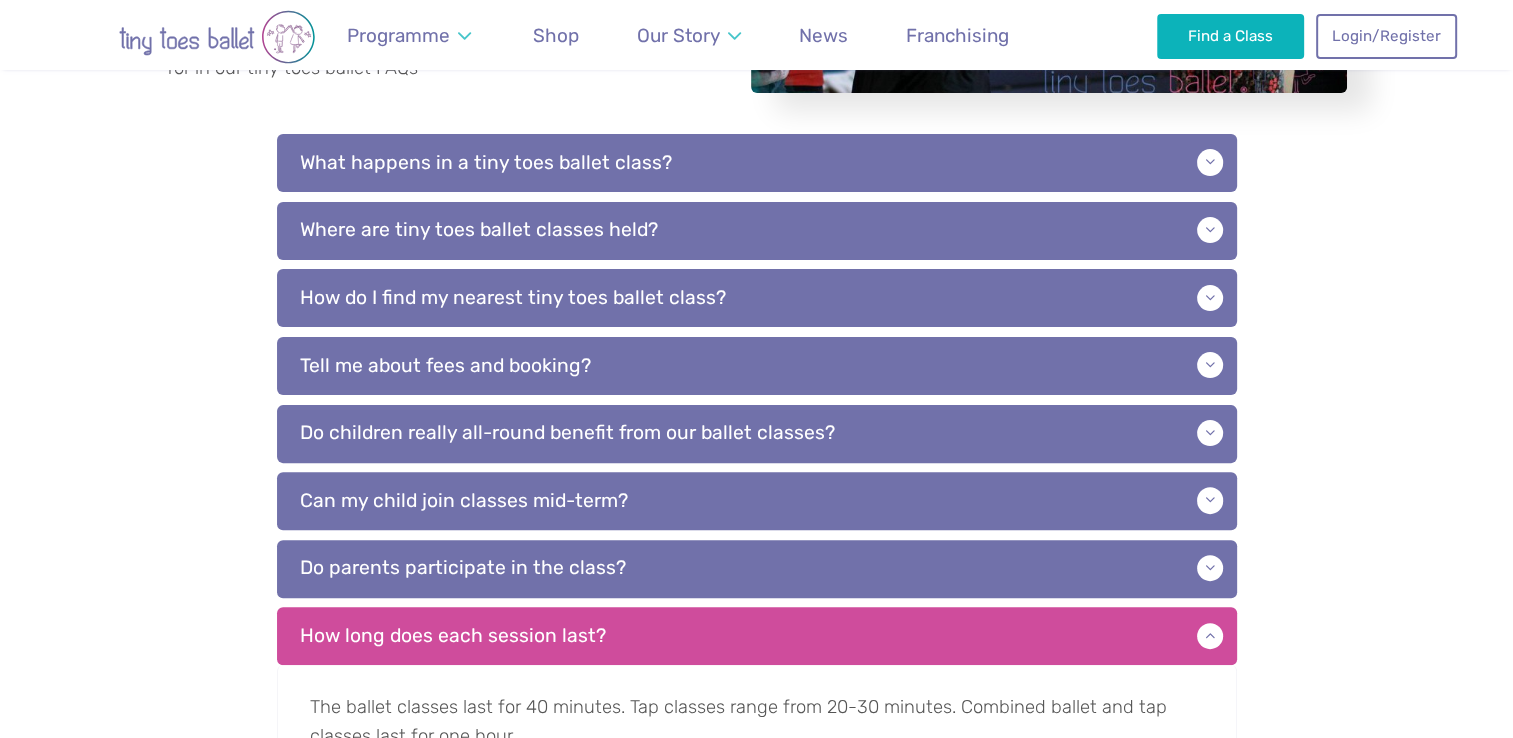 scroll, scrollTop: 0, scrollLeft: 0, axis: both 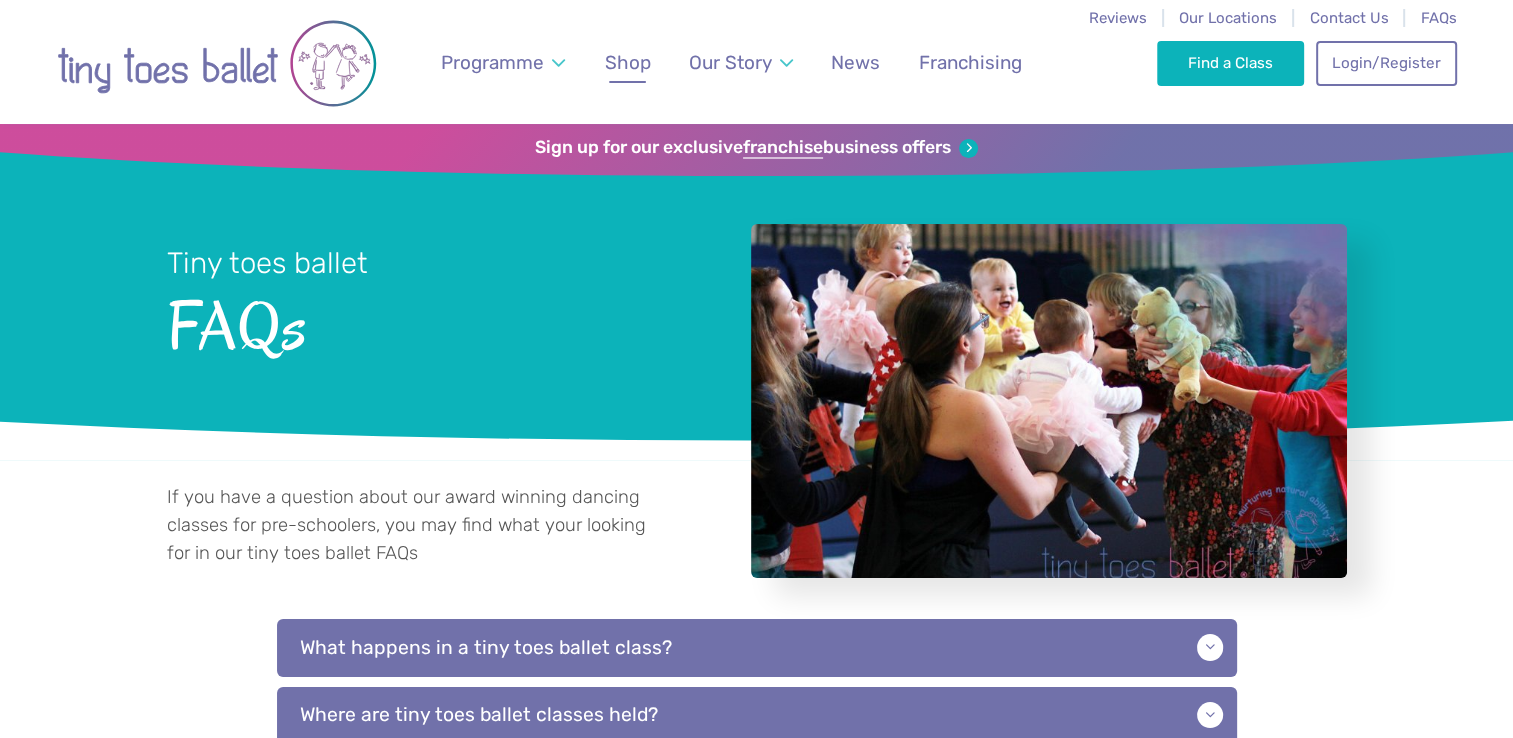 click on "Shop" at bounding box center (628, 62) 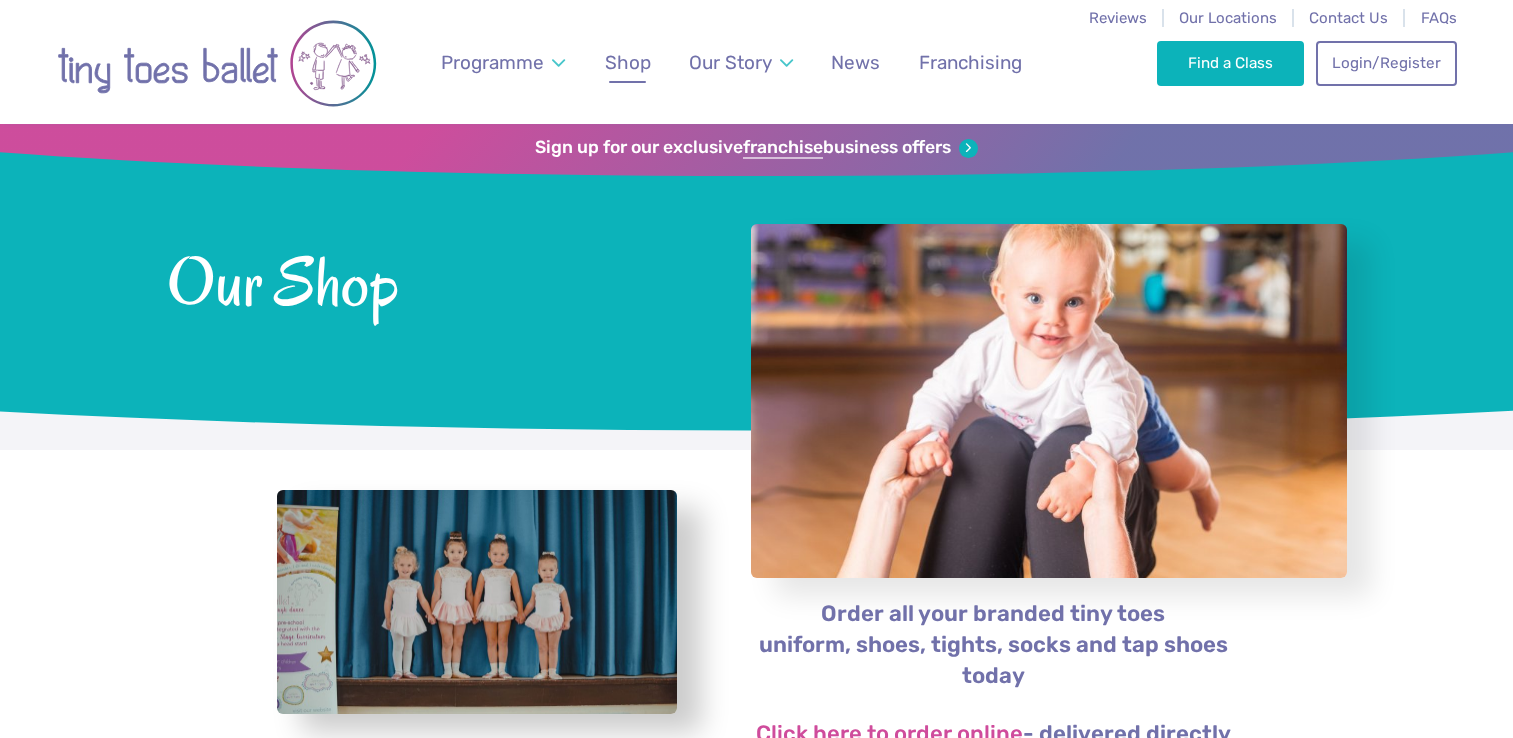 scroll, scrollTop: 0, scrollLeft: 0, axis: both 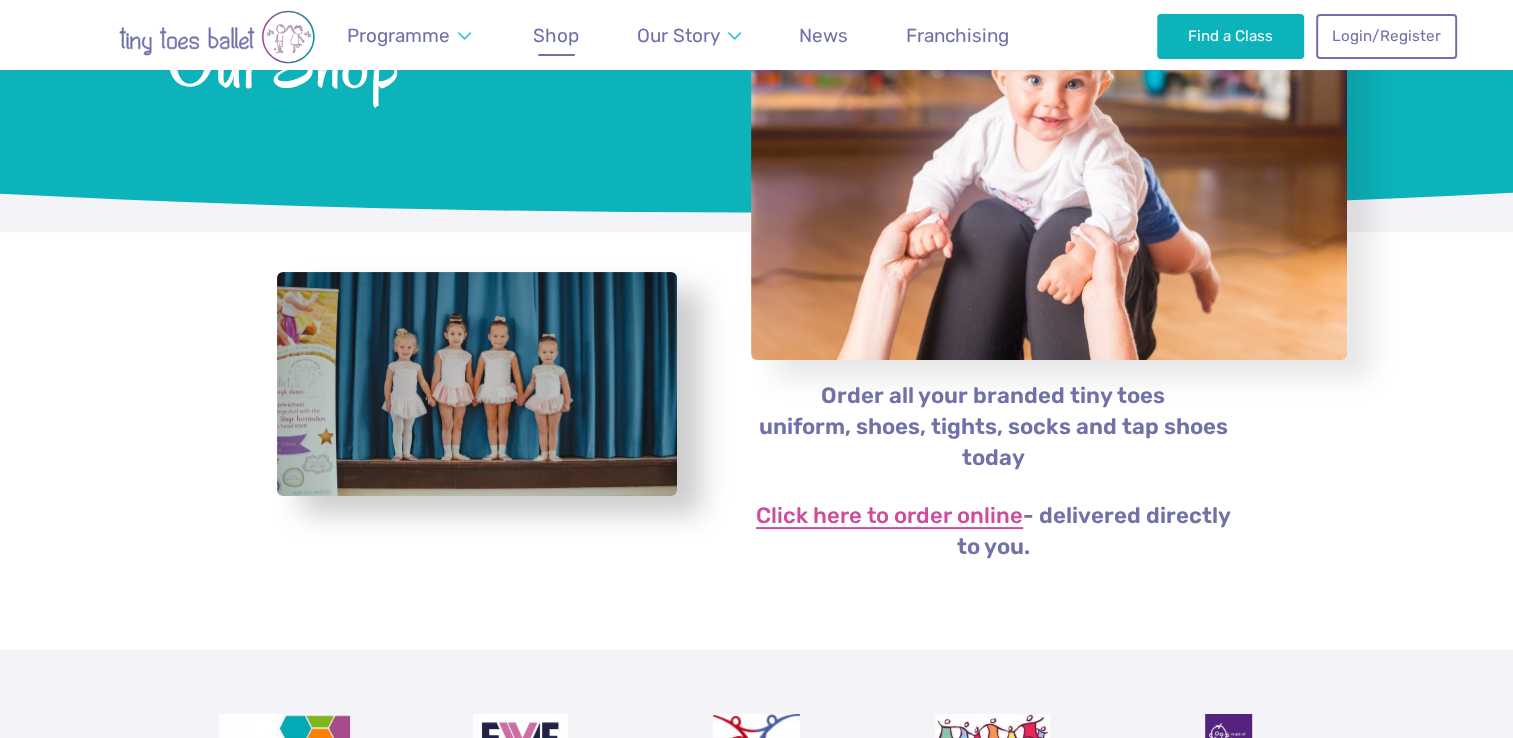 click on "Click here to order online" at bounding box center (889, 517) 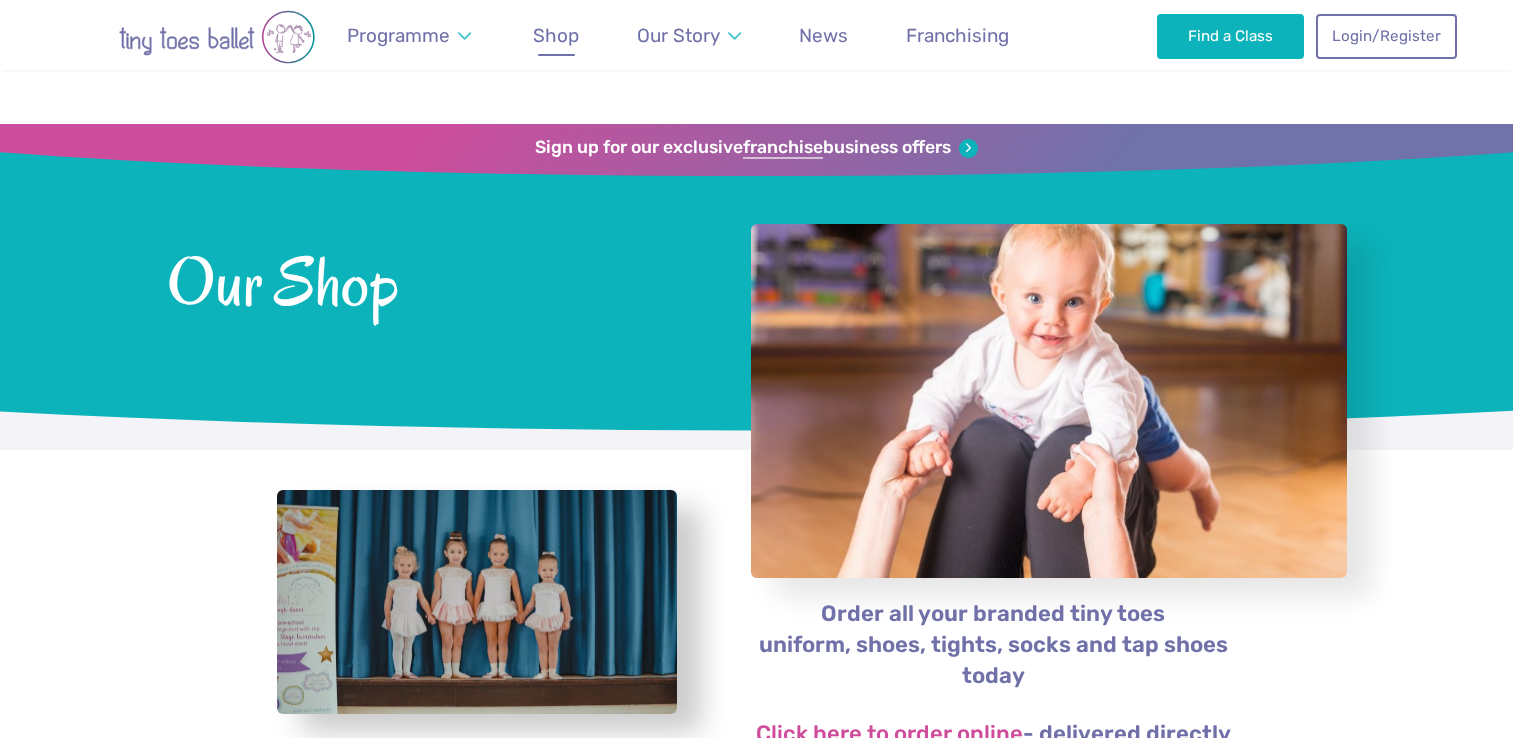 scroll, scrollTop: 218, scrollLeft: 0, axis: vertical 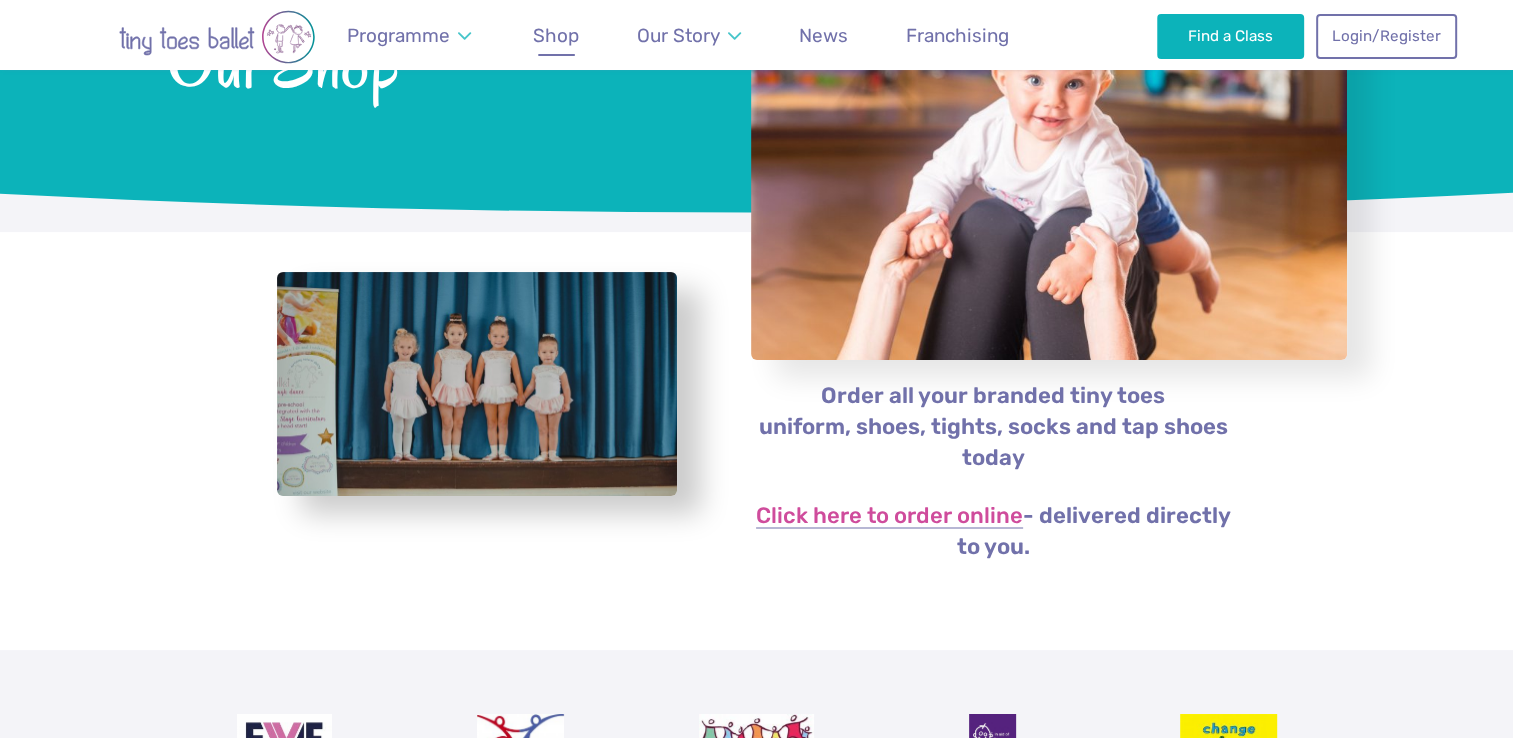 click at bounding box center [217, 37] 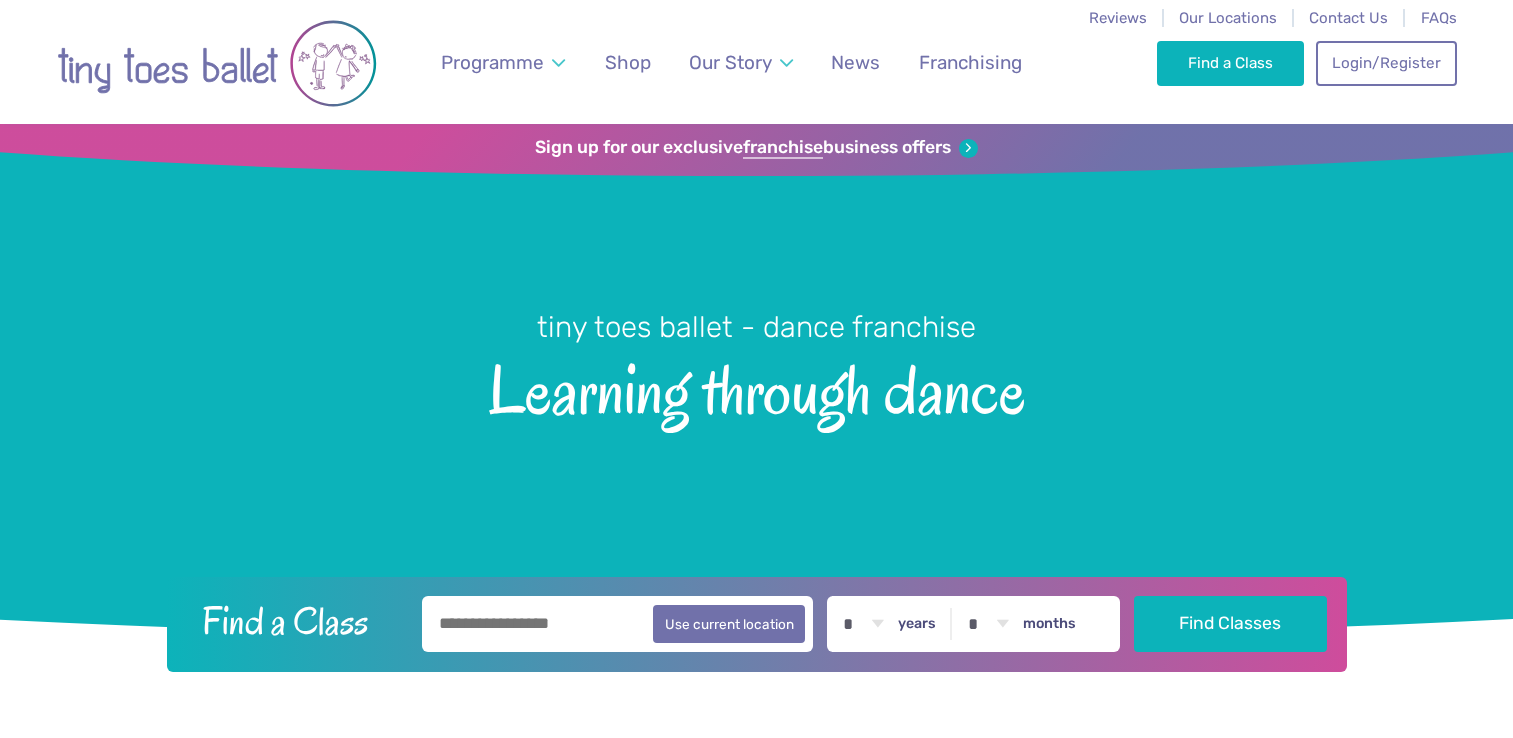 scroll, scrollTop: 0, scrollLeft: 0, axis: both 